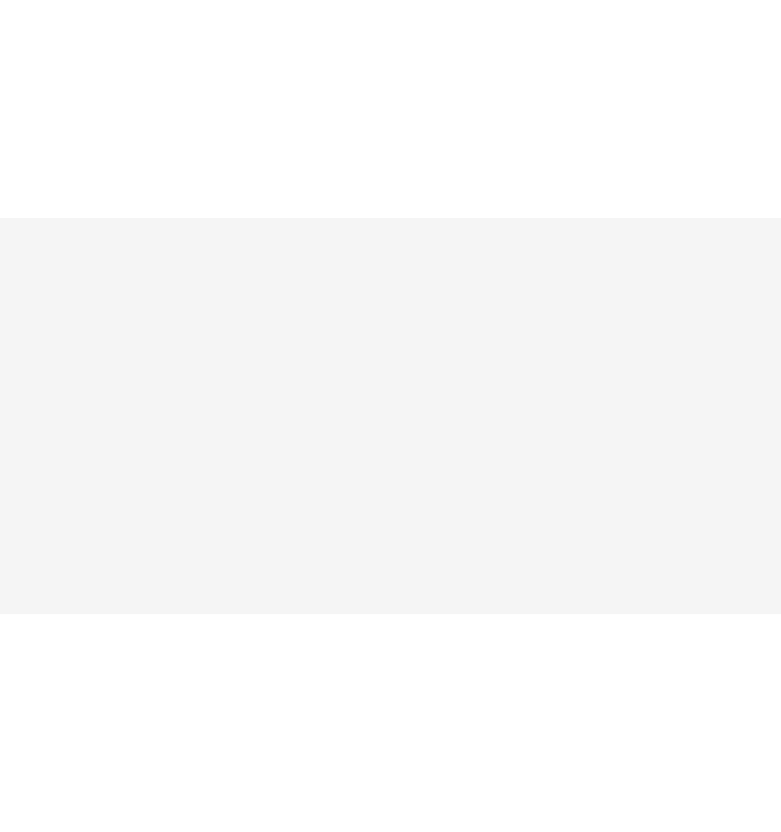 scroll, scrollTop: 0, scrollLeft: 0, axis: both 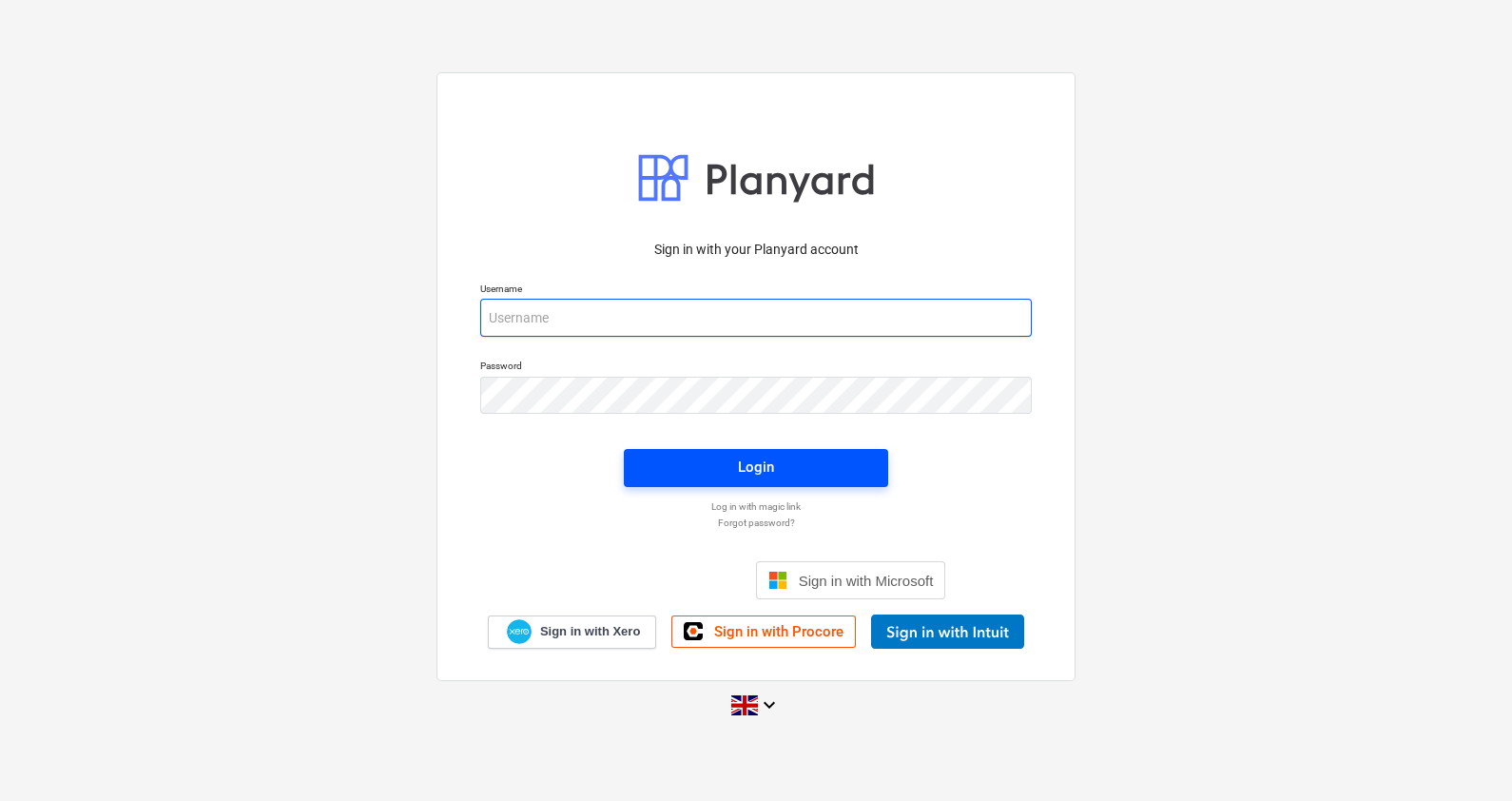type on "[PERSON_NAME][EMAIL_ADDRESS][PERSON_NAME][DOMAIN_NAME]" 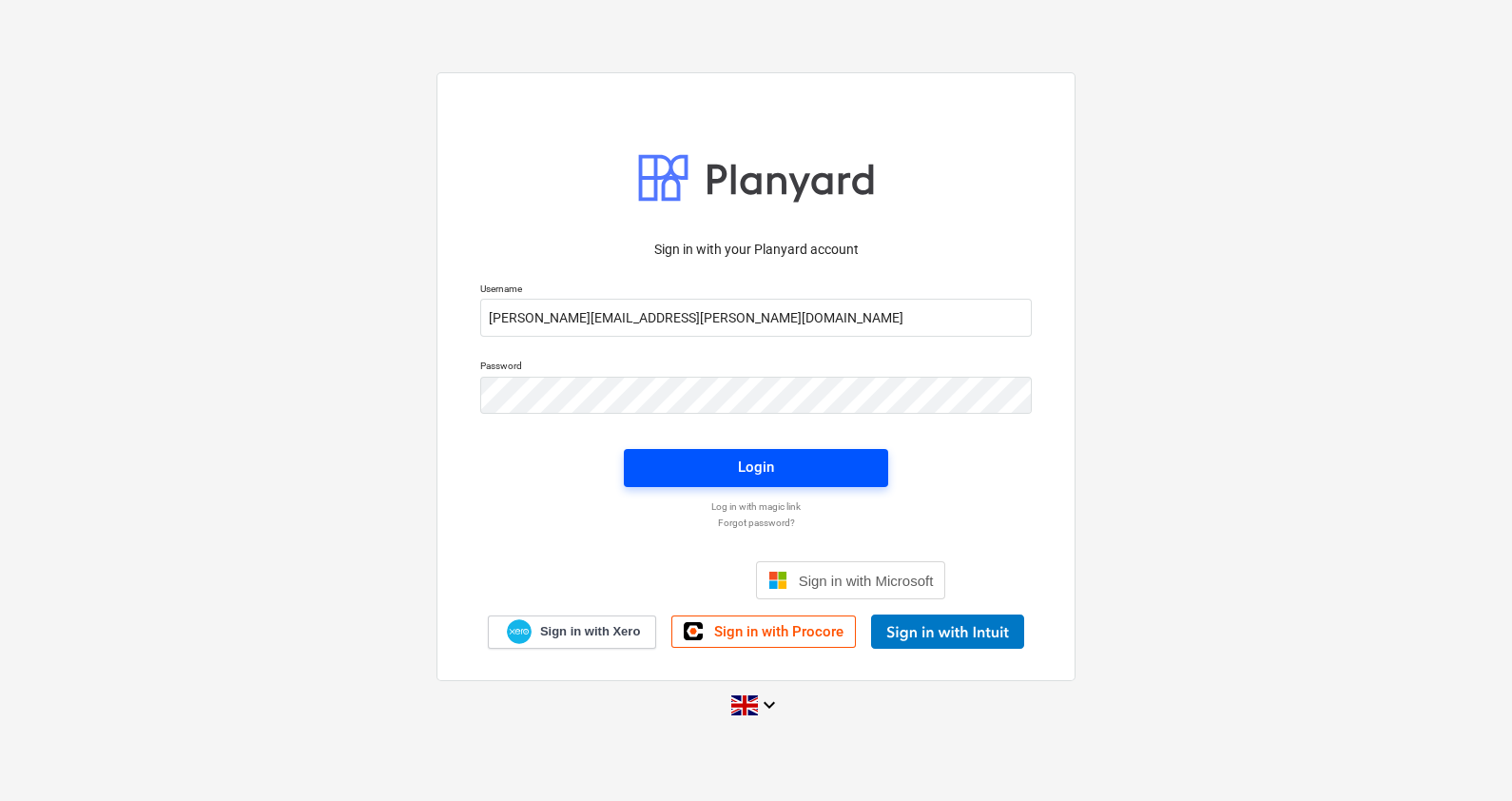 click on "Login" at bounding box center [756, 467] 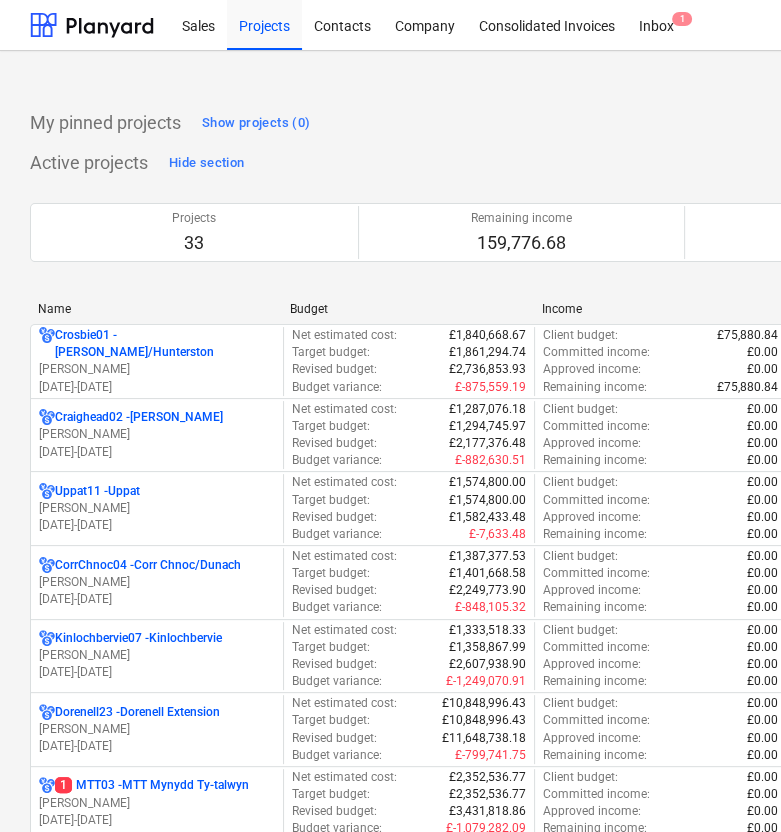 click on "Projects 33 Remaining income 159,776.68 Remaining costs 55,188,982.13 Remaining cashflow -55,029,205.45 Please wait" at bounding box center (684, 232) 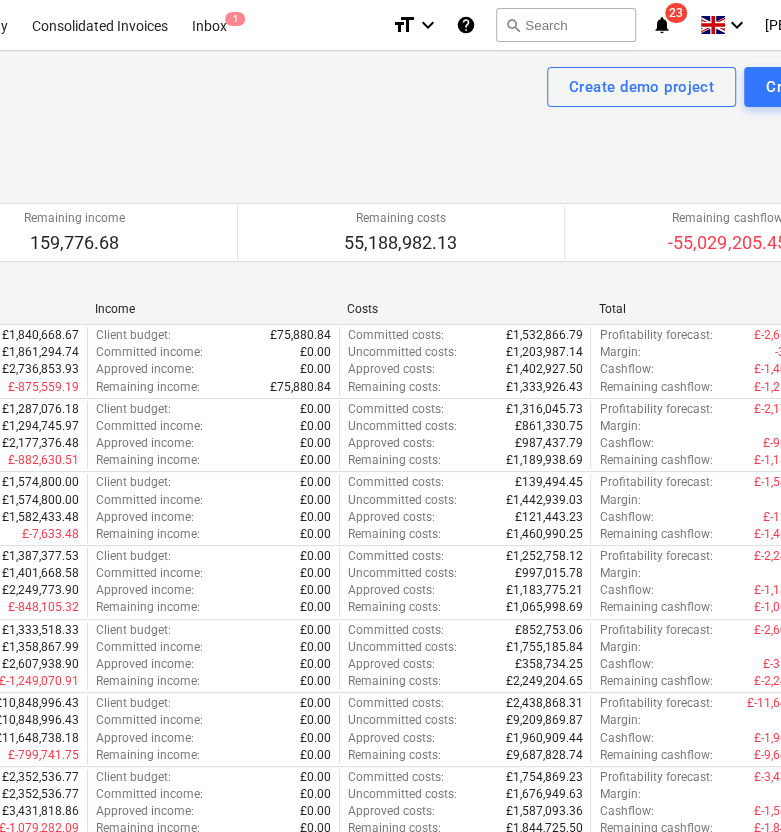 scroll, scrollTop: 0, scrollLeft: 473, axis: horizontal 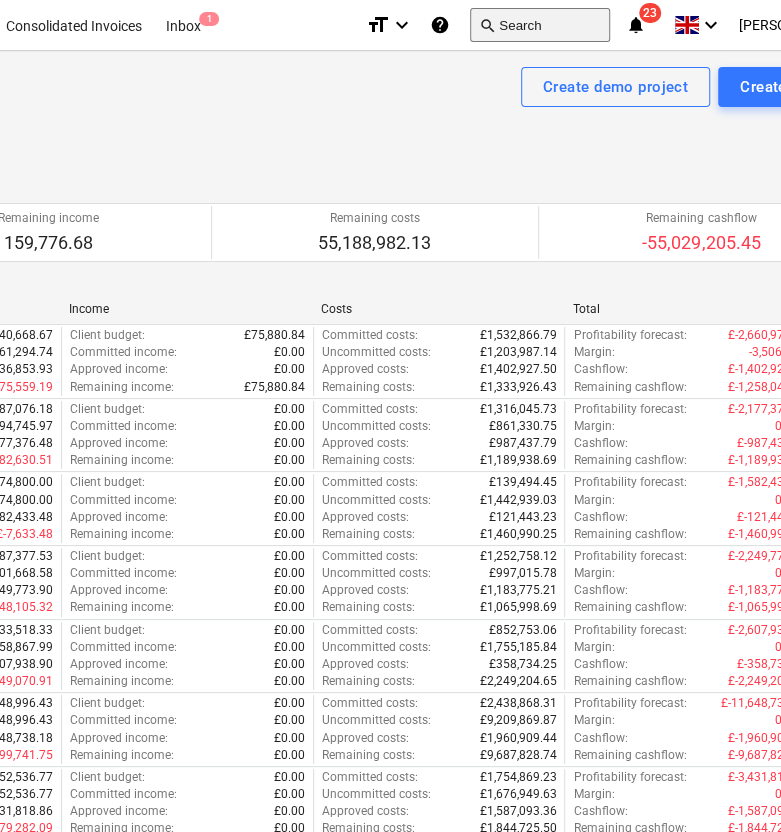click on "search Search" at bounding box center (540, 25) 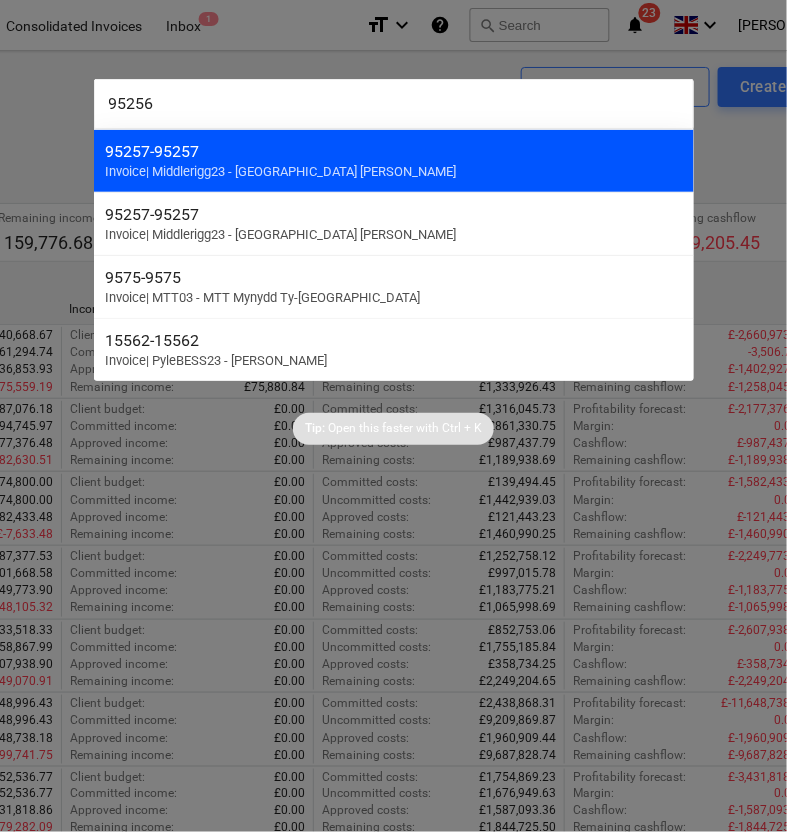 type on "95256" 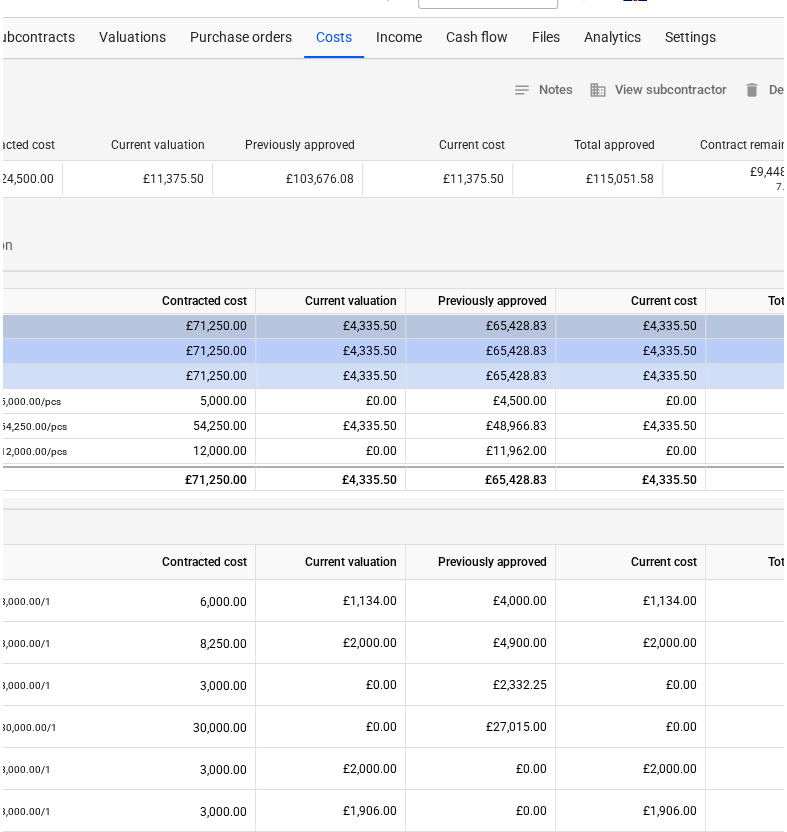 scroll, scrollTop: 0, scrollLeft: 528, axis: horizontal 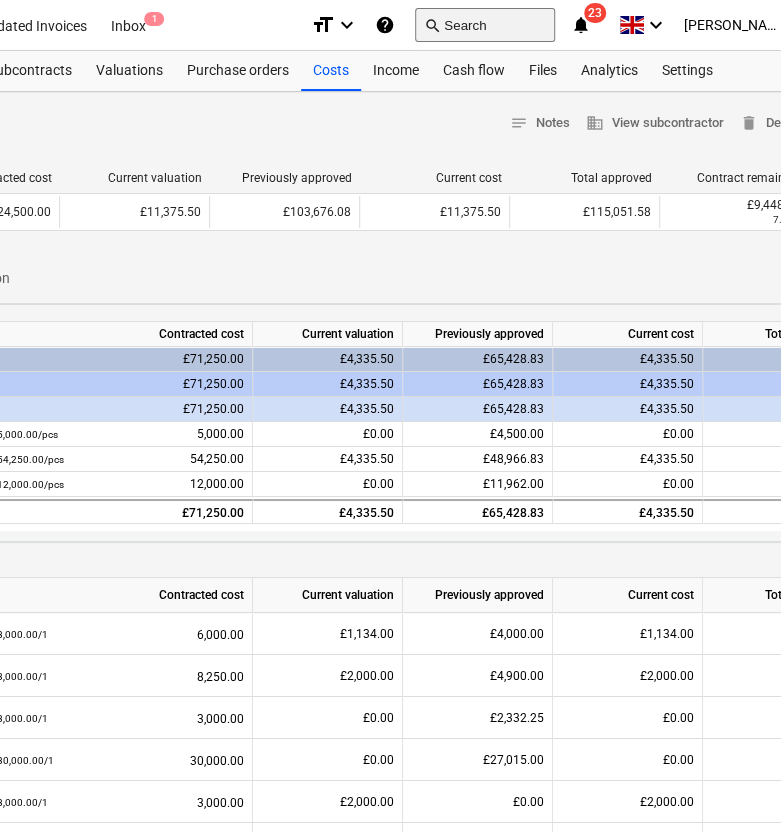 click on "search Search" at bounding box center (485, 25) 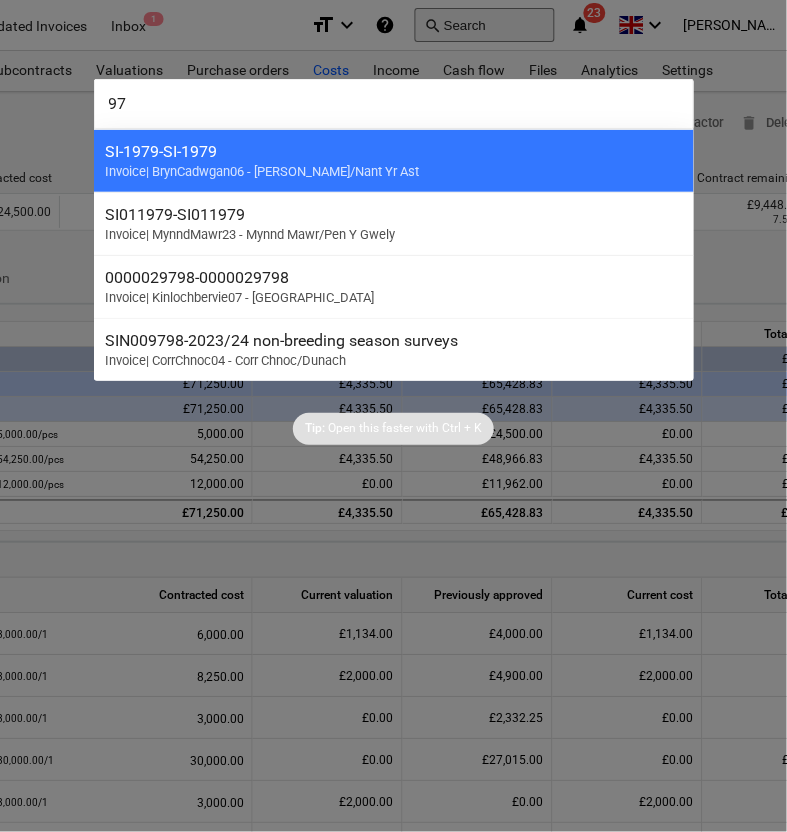 type on "9" 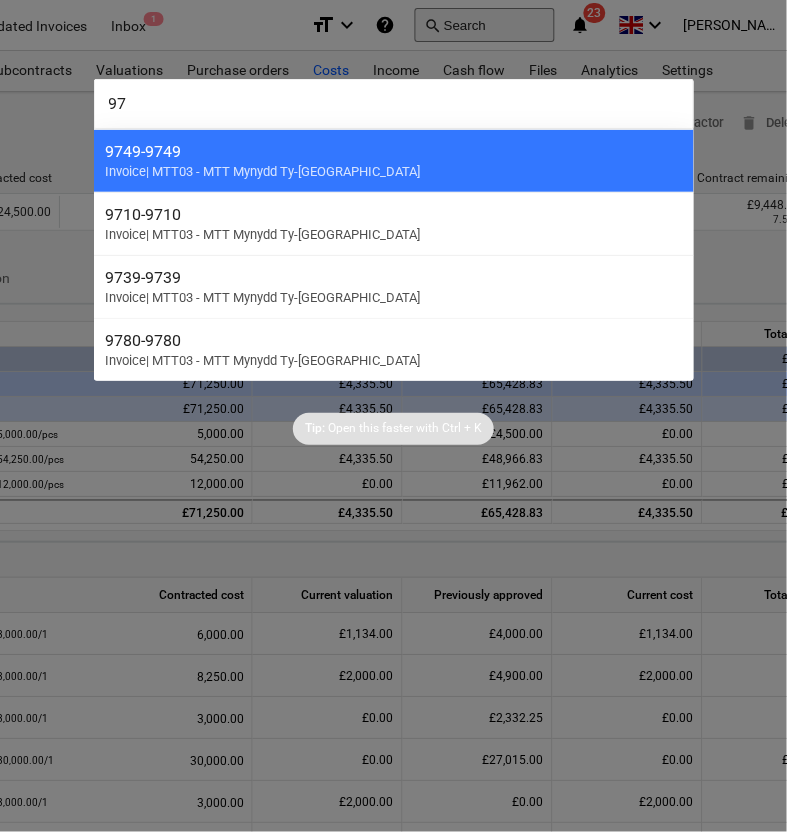 type on "9" 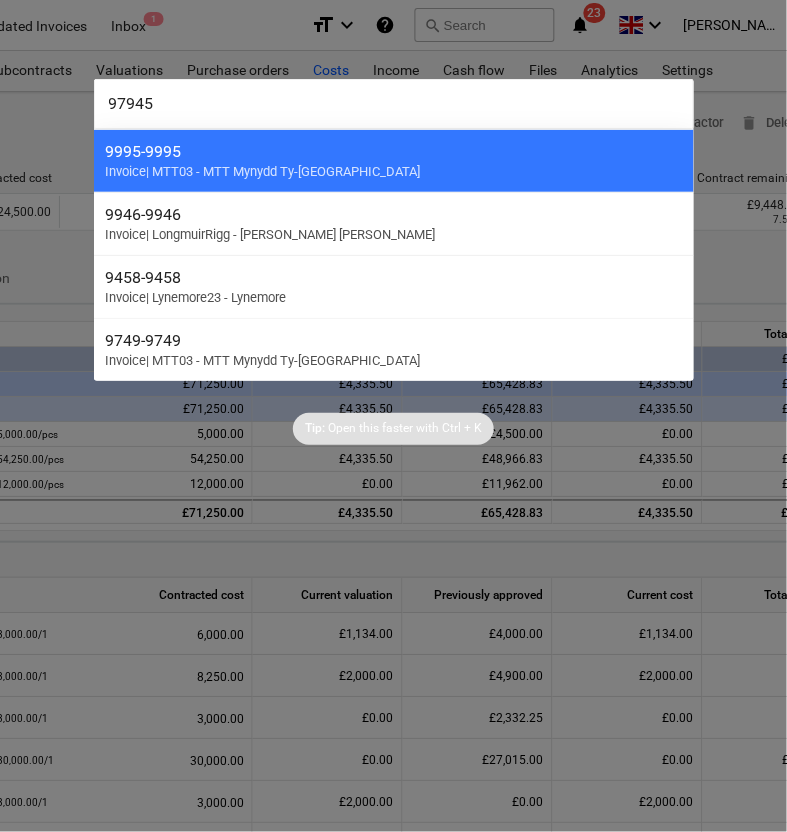 type on "97945" 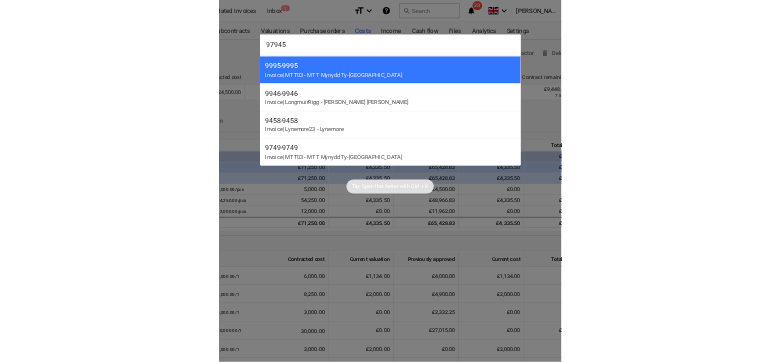 scroll, scrollTop: 0, scrollLeft: 57, axis: horizontal 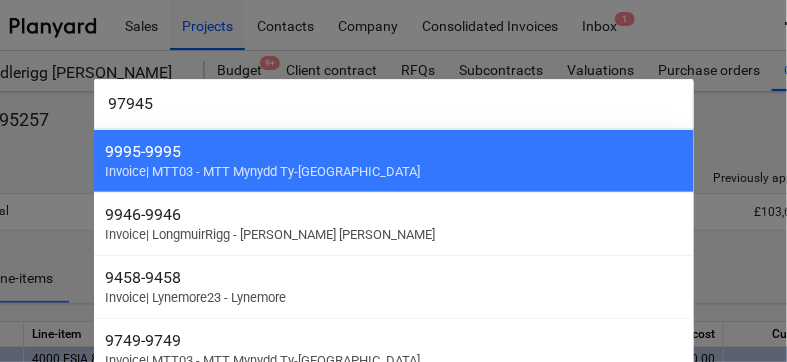 click at bounding box center [393, 181] 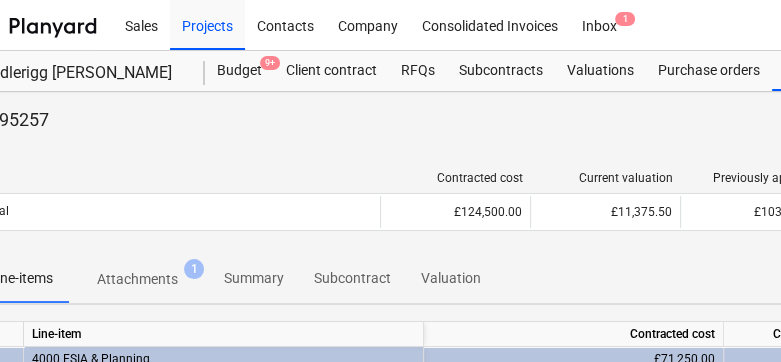 scroll, scrollTop: 0, scrollLeft: 587, axis: horizontal 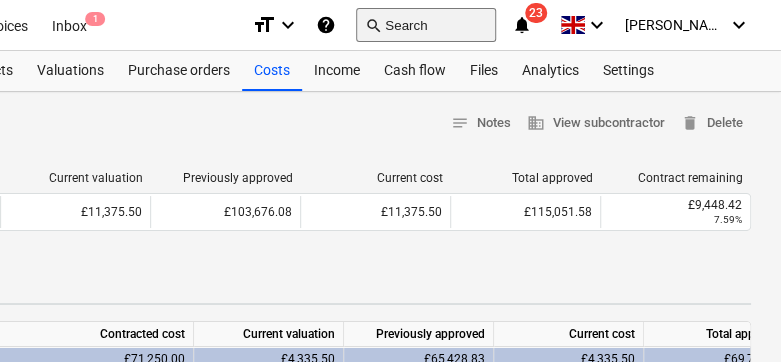 click on "search Search" at bounding box center [426, 25] 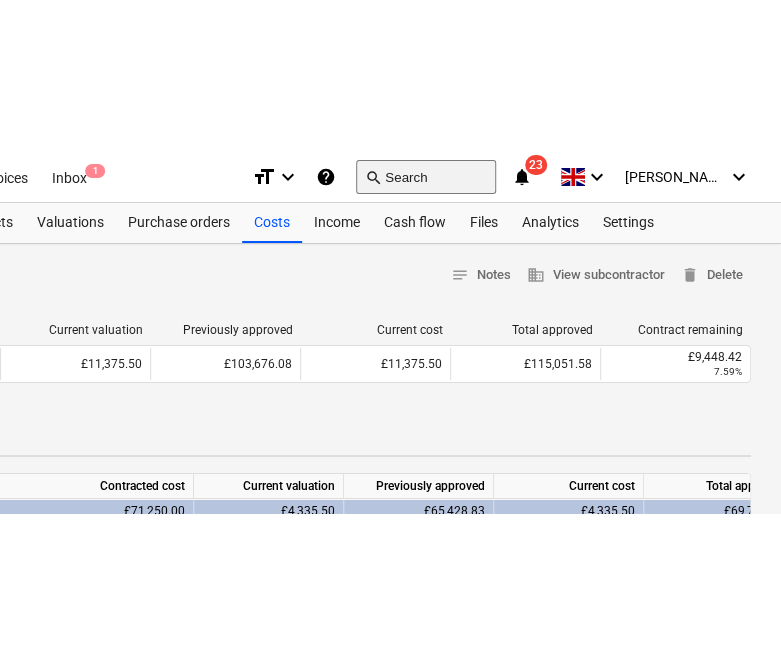 scroll, scrollTop: 0, scrollLeft: 580, axis: horizontal 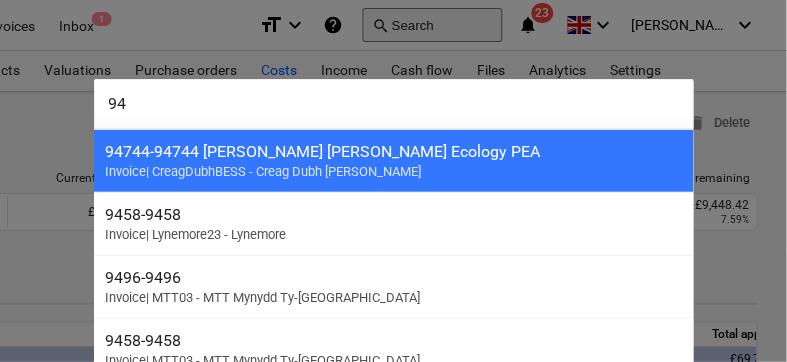 type on "9" 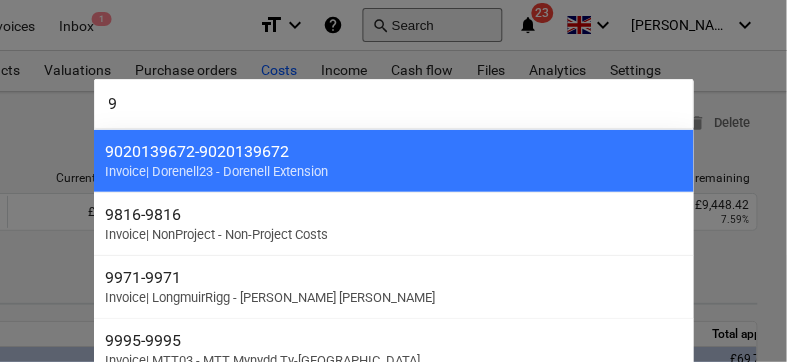 type 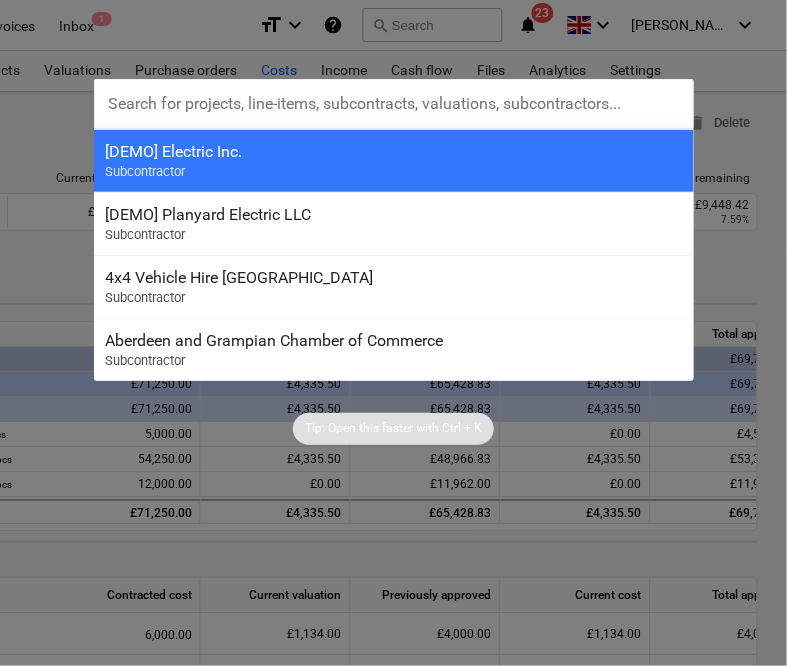 click on "Tip:   Open this faster with   Ctrl + K" at bounding box center (393, 413) 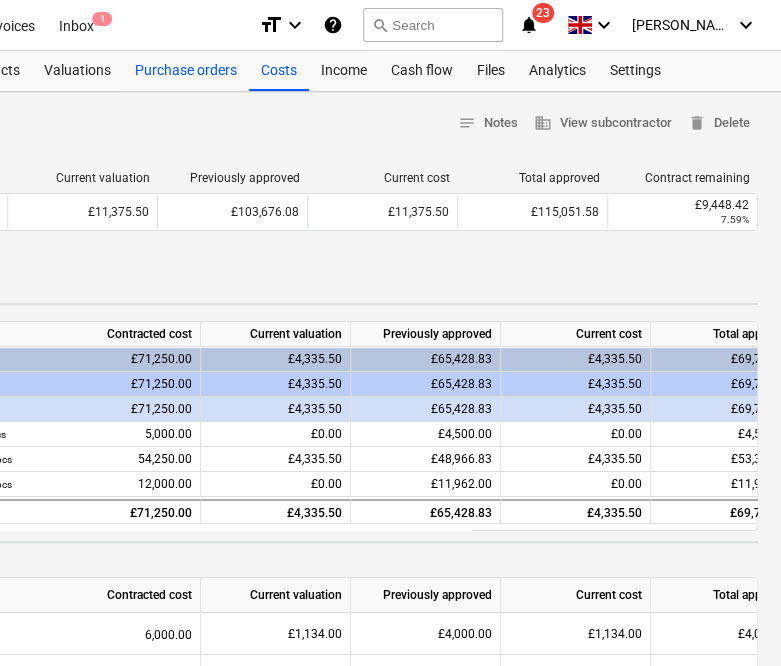scroll, scrollTop: 0, scrollLeft: 0, axis: both 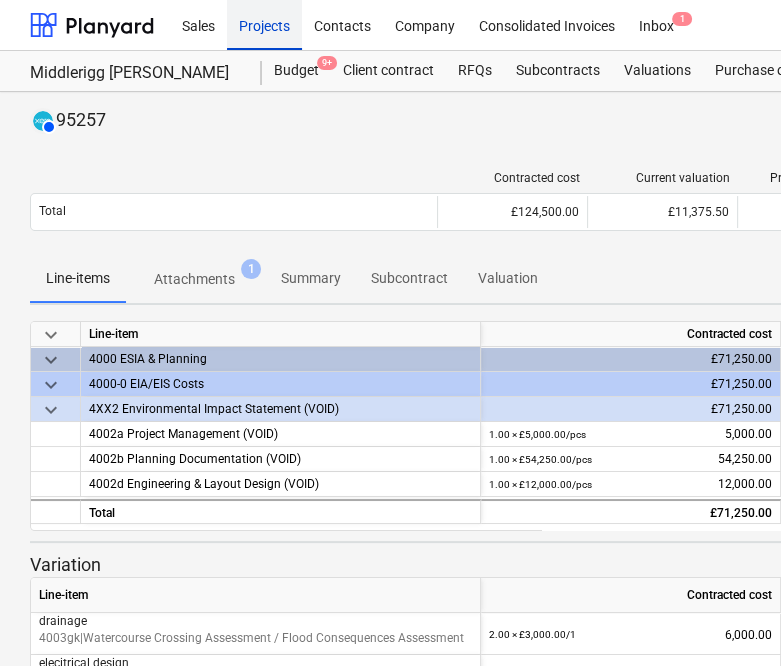 click on "Projects" at bounding box center (264, 24) 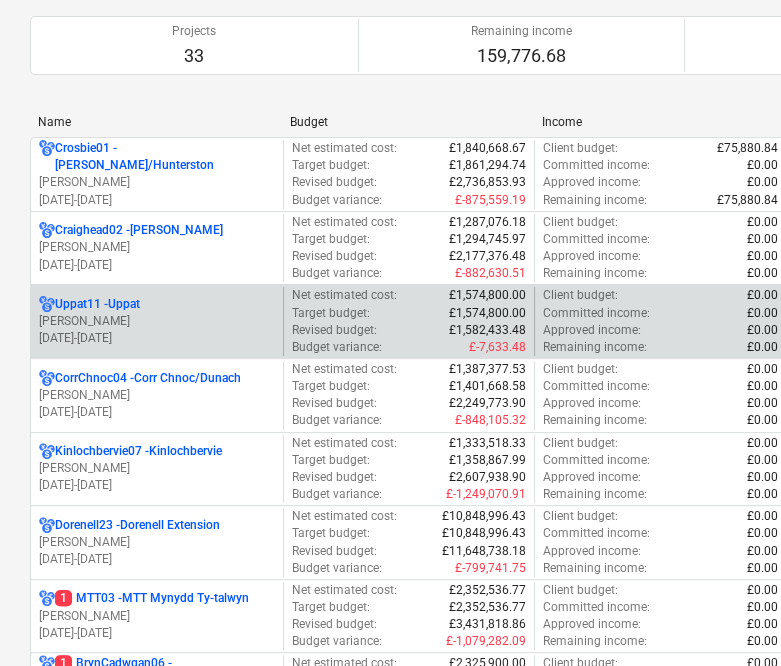 scroll, scrollTop: 188, scrollLeft: 0, axis: vertical 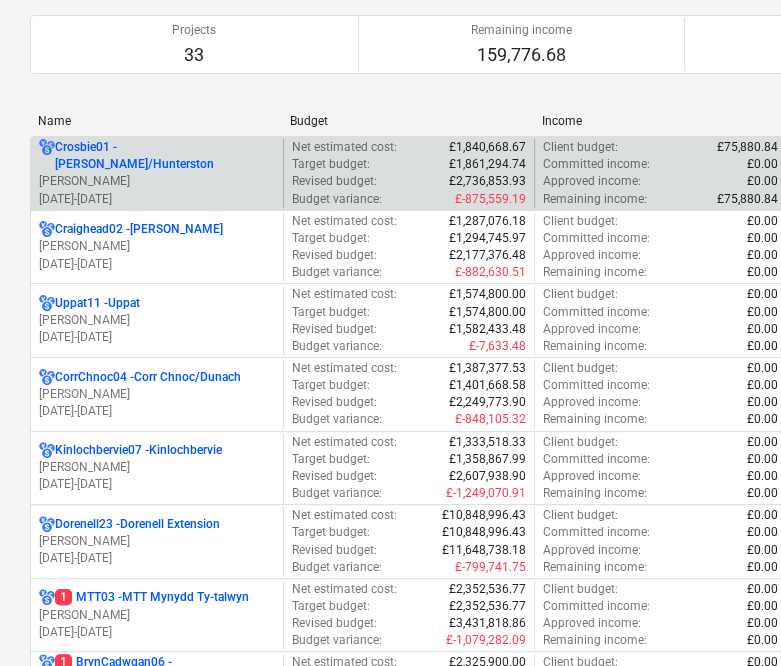 click on "[DATE]  -  [DATE]" at bounding box center (157, 199) 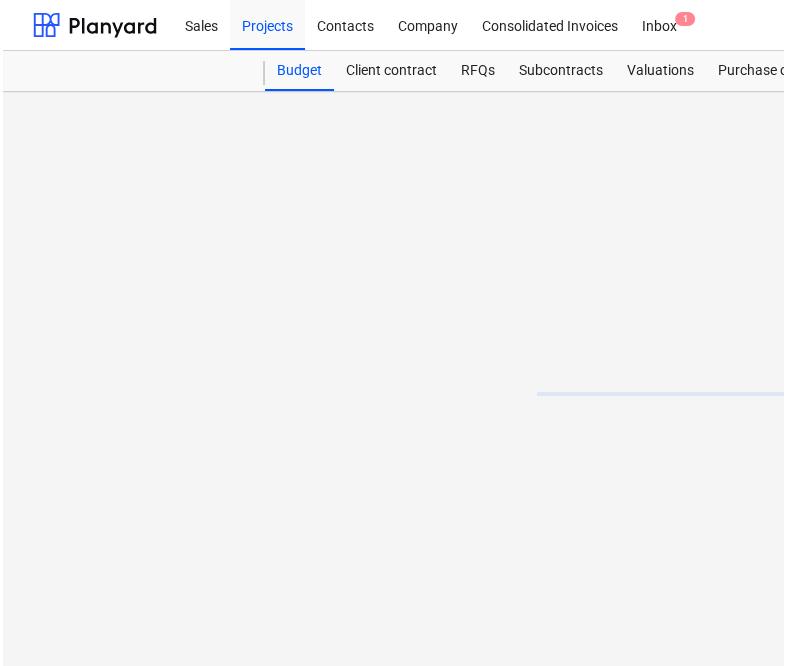 scroll, scrollTop: 0, scrollLeft: 0, axis: both 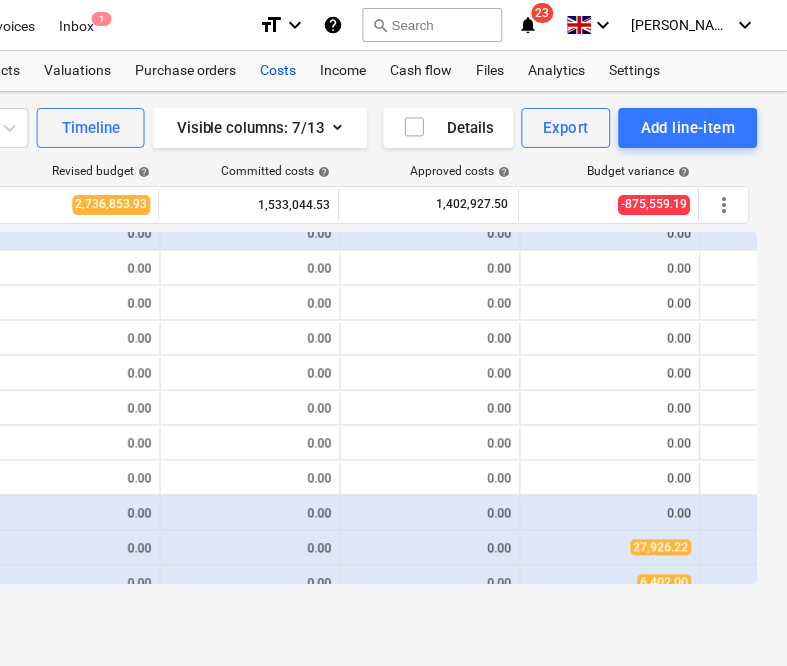 click on "Costs" at bounding box center [279, 71] 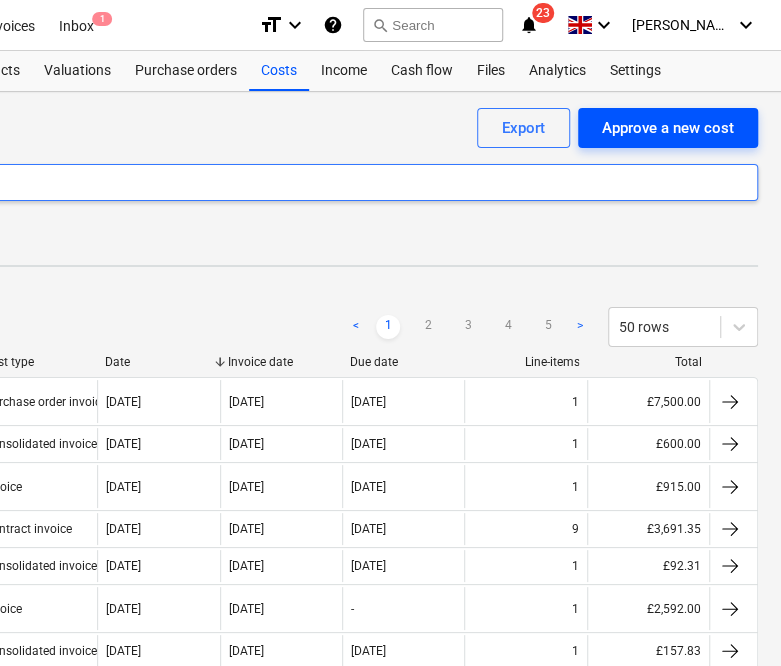click on "Approve a new cost" at bounding box center [668, 128] 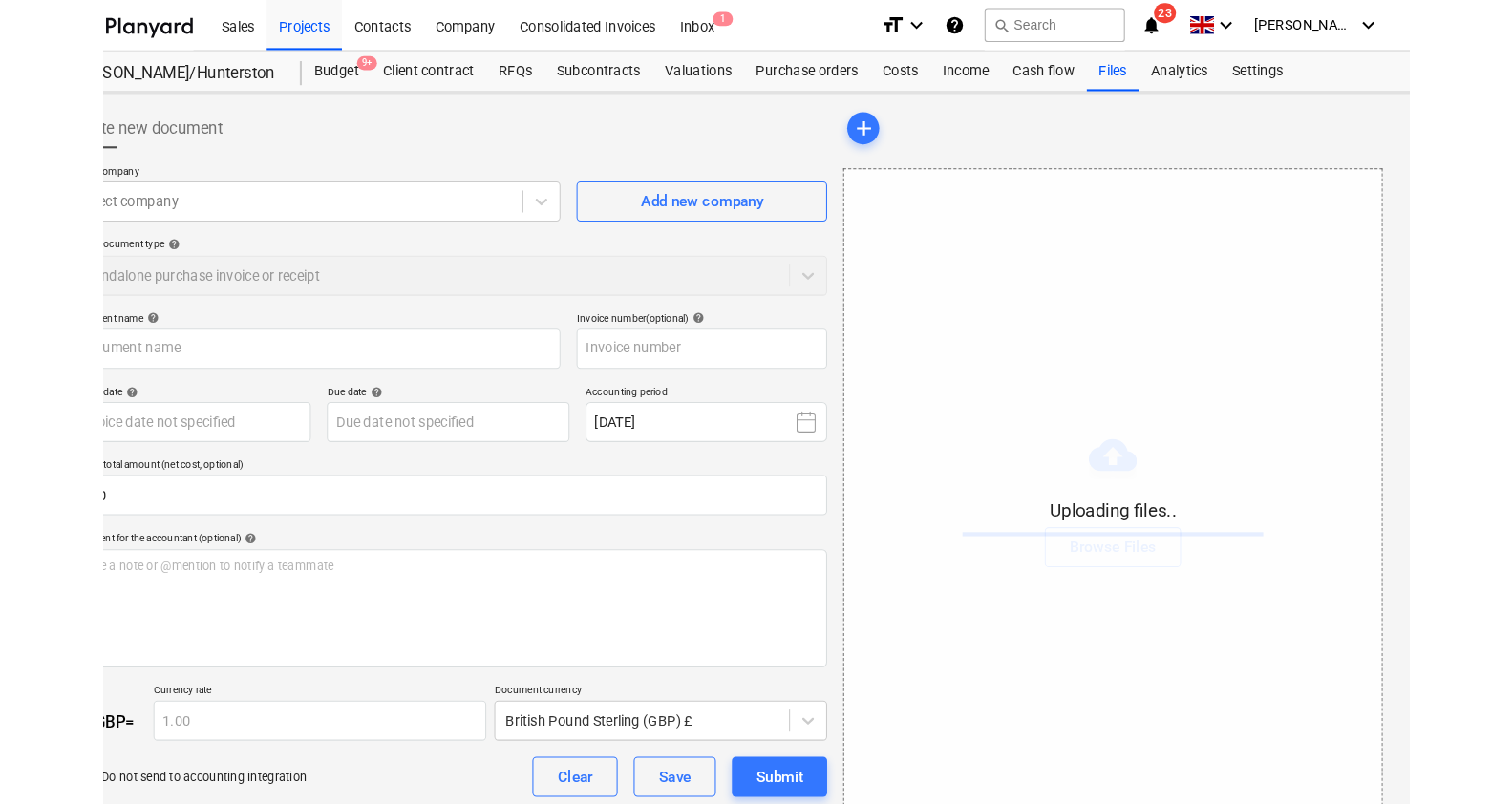 scroll, scrollTop: 0, scrollLeft: 0, axis: both 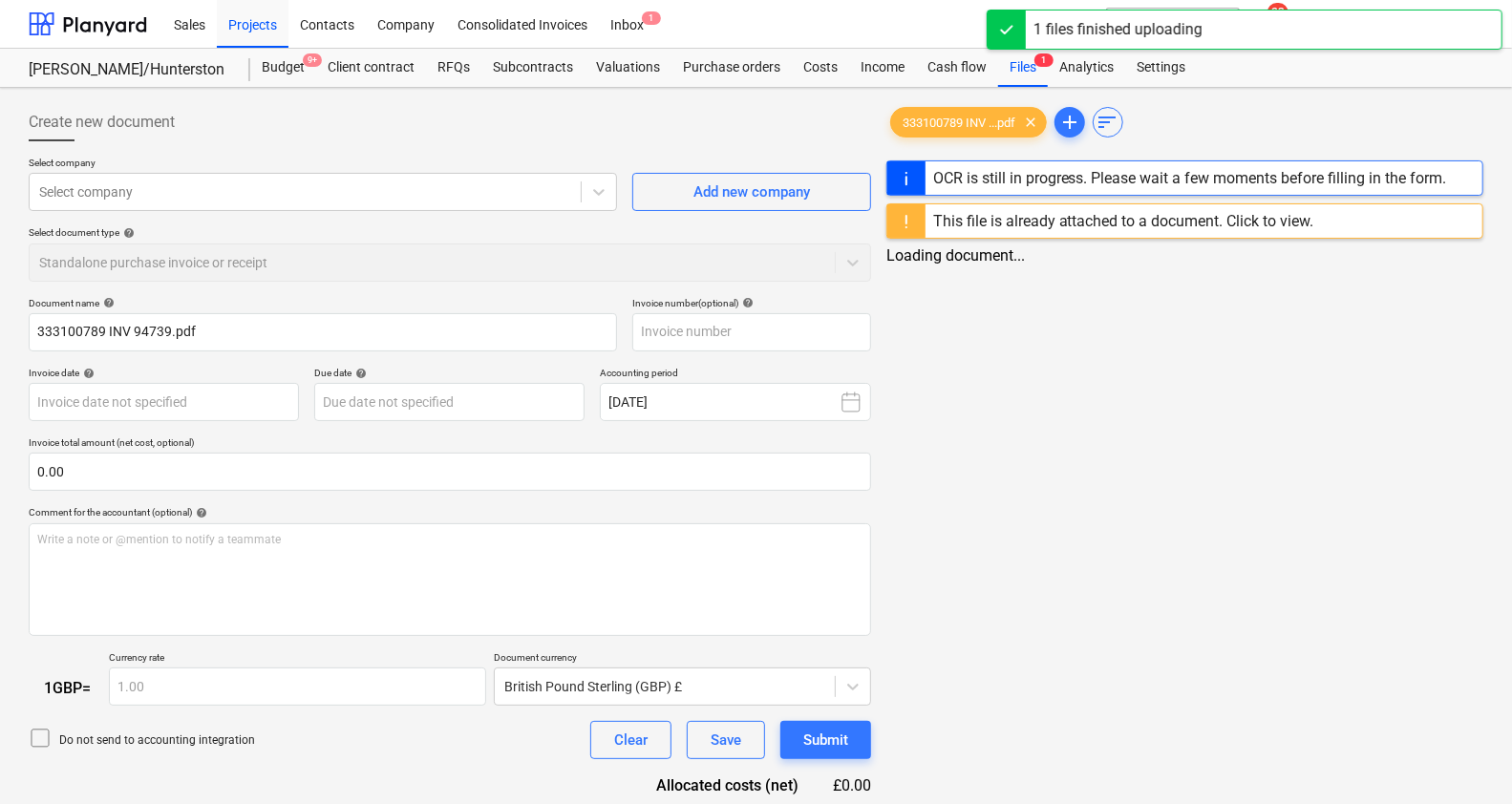 type on "333100789 INV 94739.pdf" 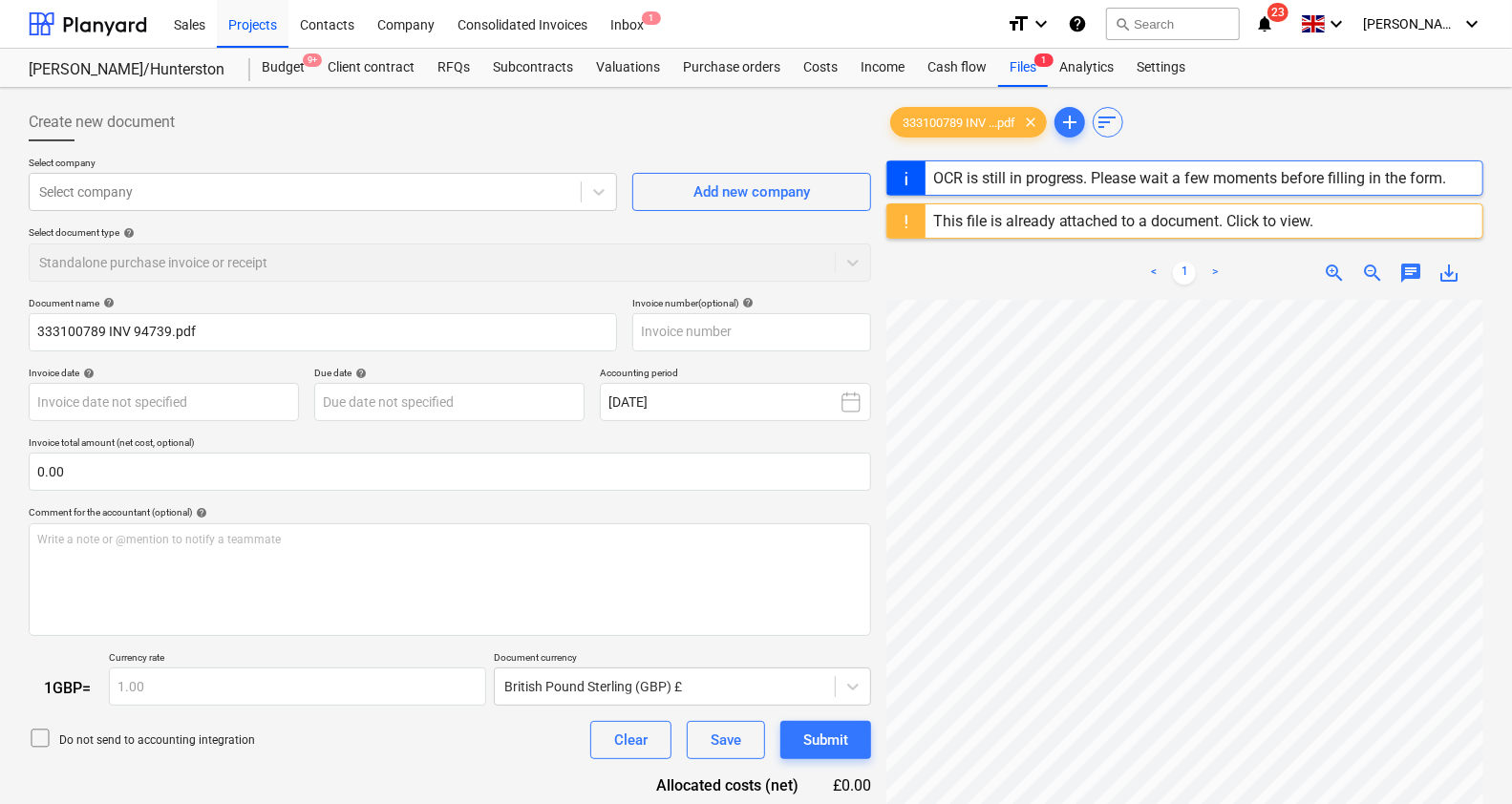 click on "This file is already attached to a document. Click to view." at bounding box center [1123, 221] 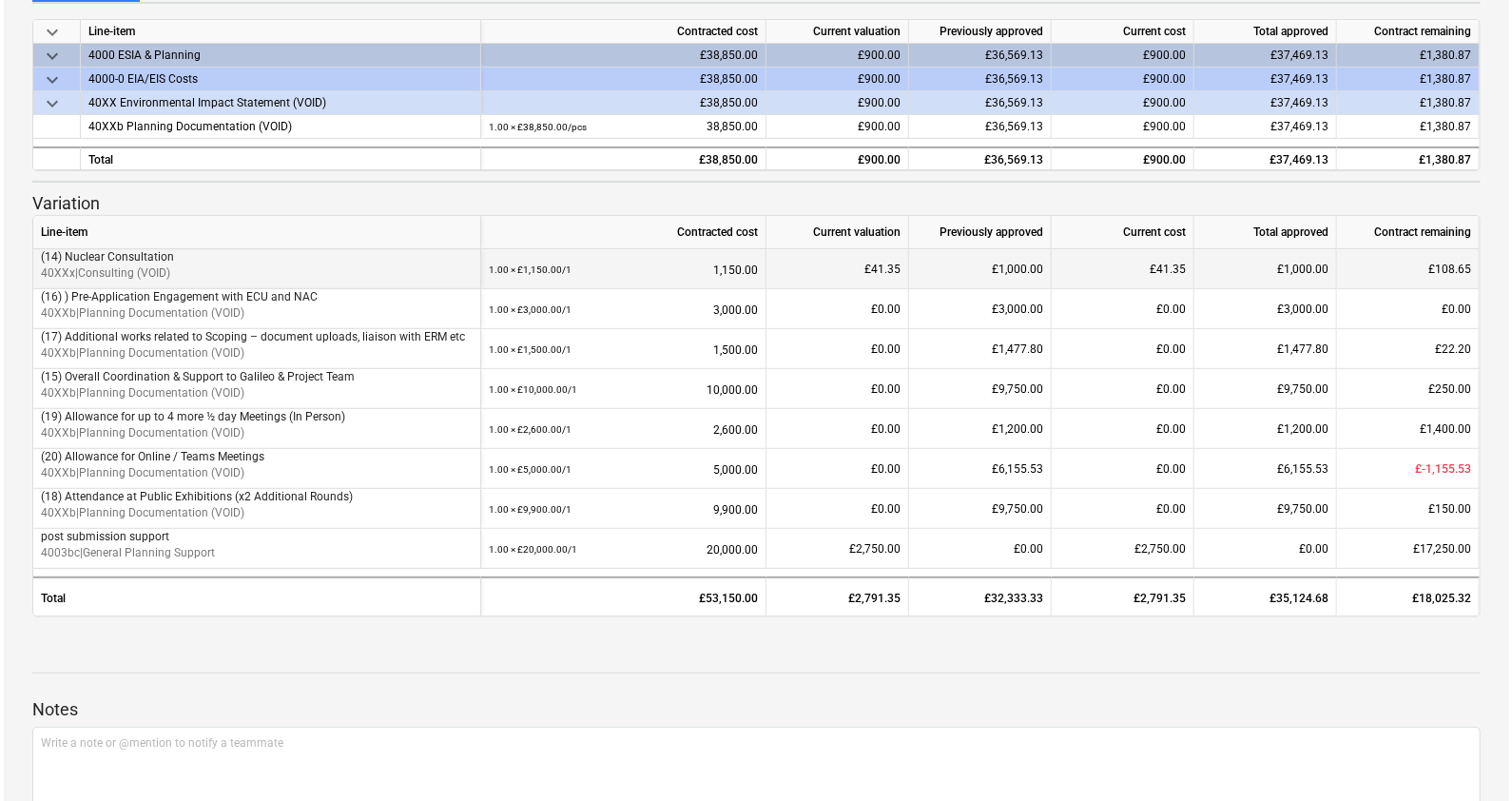 scroll, scrollTop: 0, scrollLeft: 0, axis: both 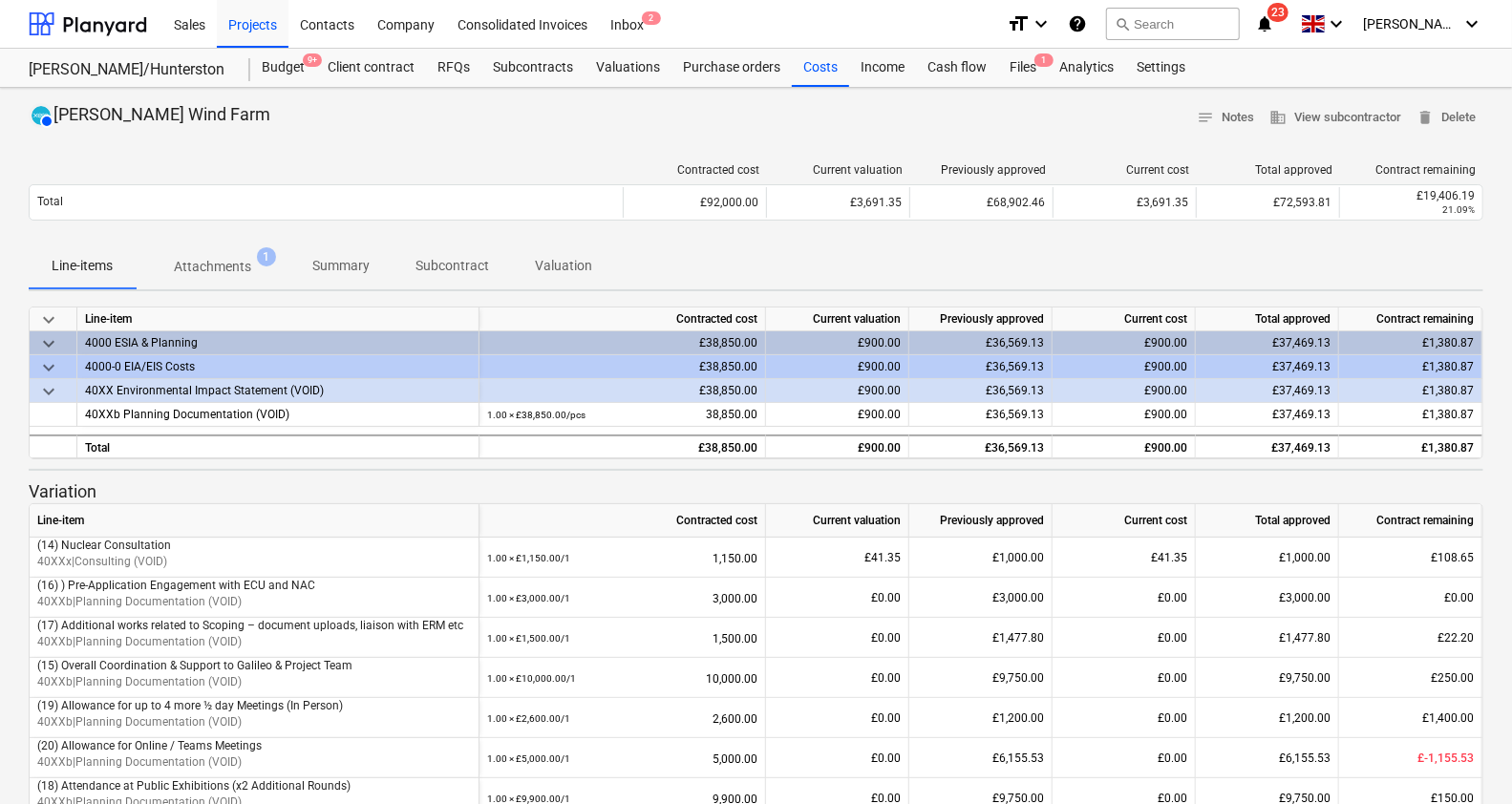 click on "Attachments" at bounding box center (212, 266) 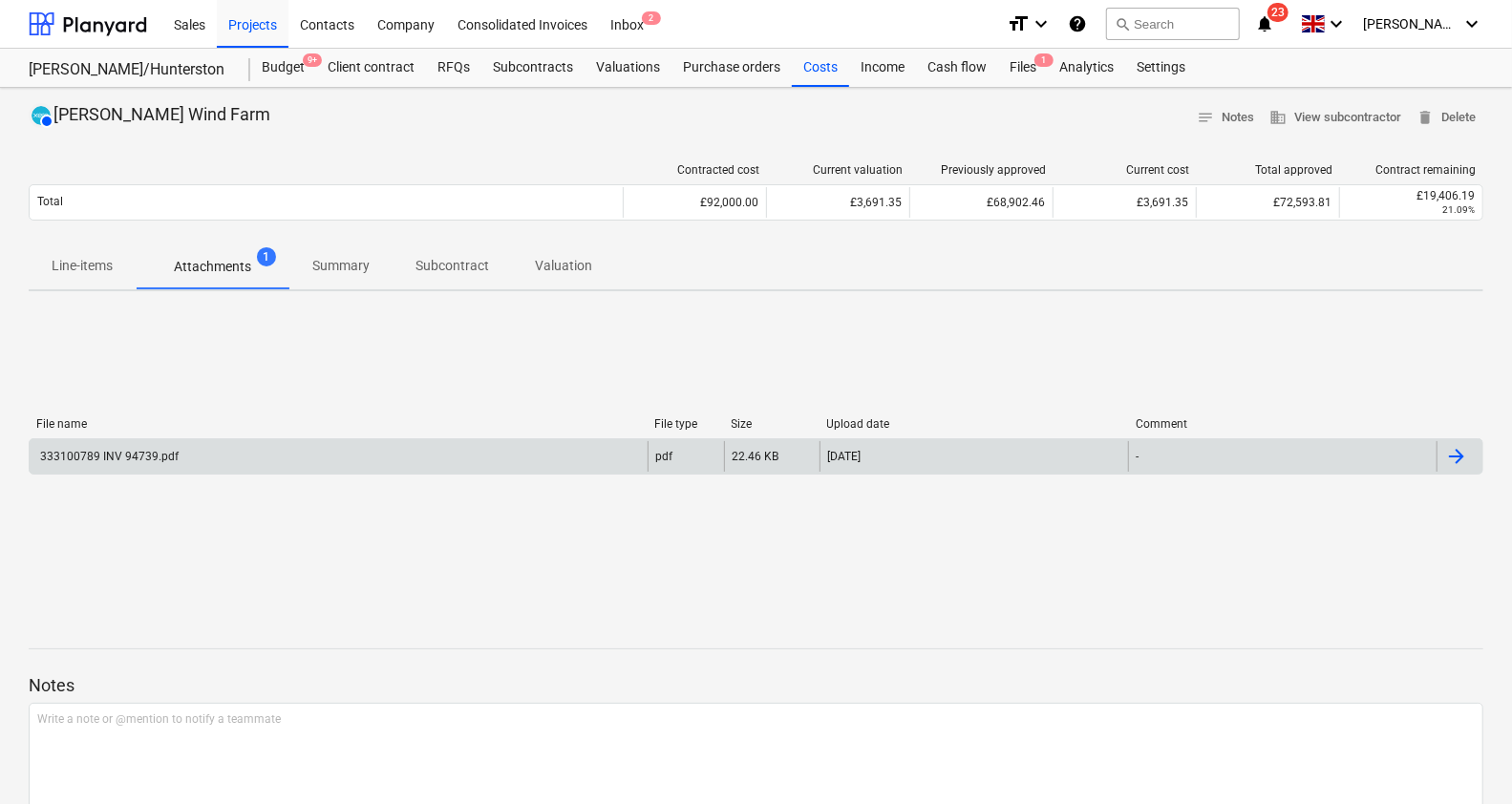 click on "333100789 INV 94739.pdf" at bounding box center [338, 456] 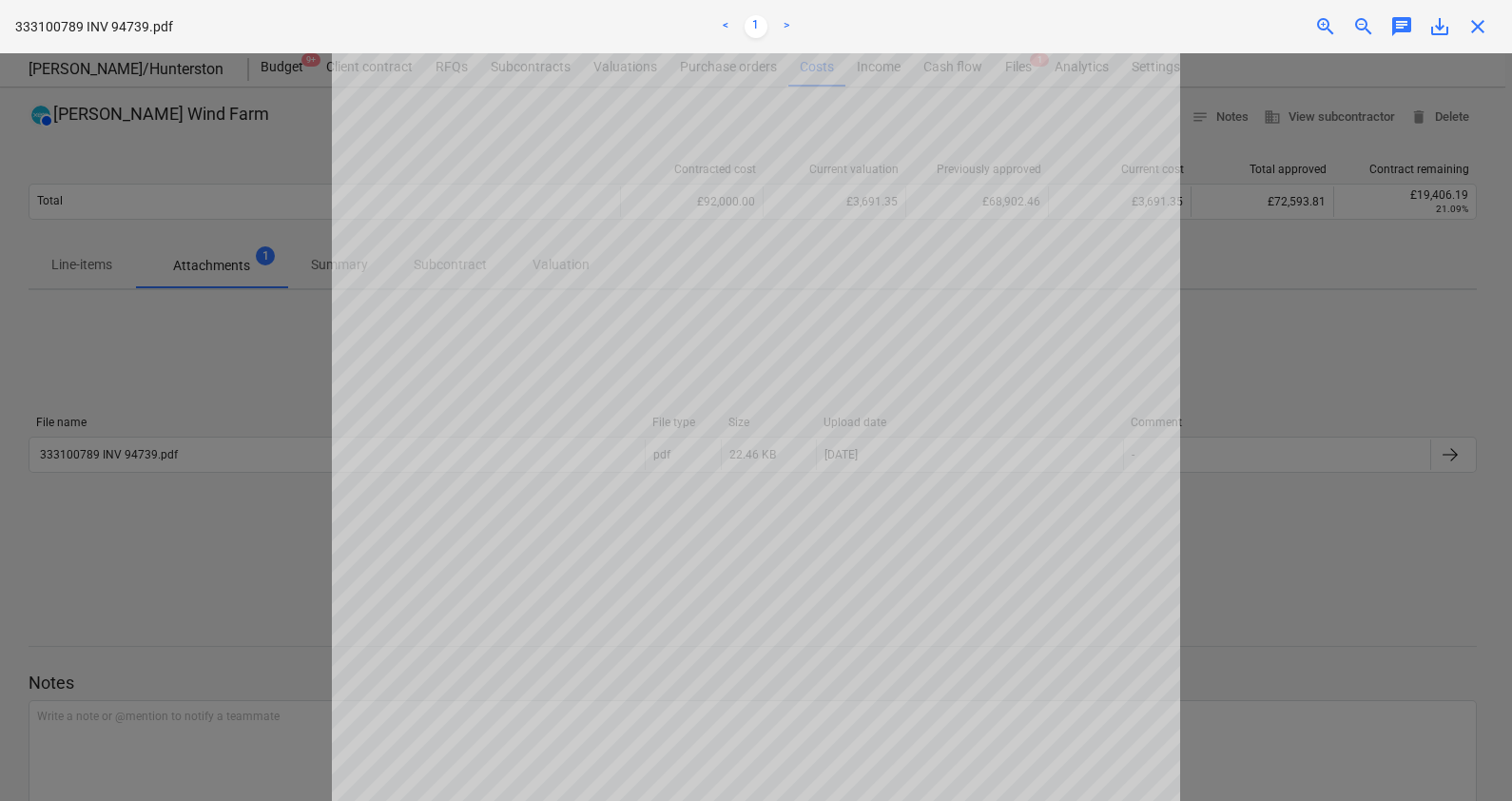 scroll, scrollTop: 380, scrollLeft: 0, axis: vertical 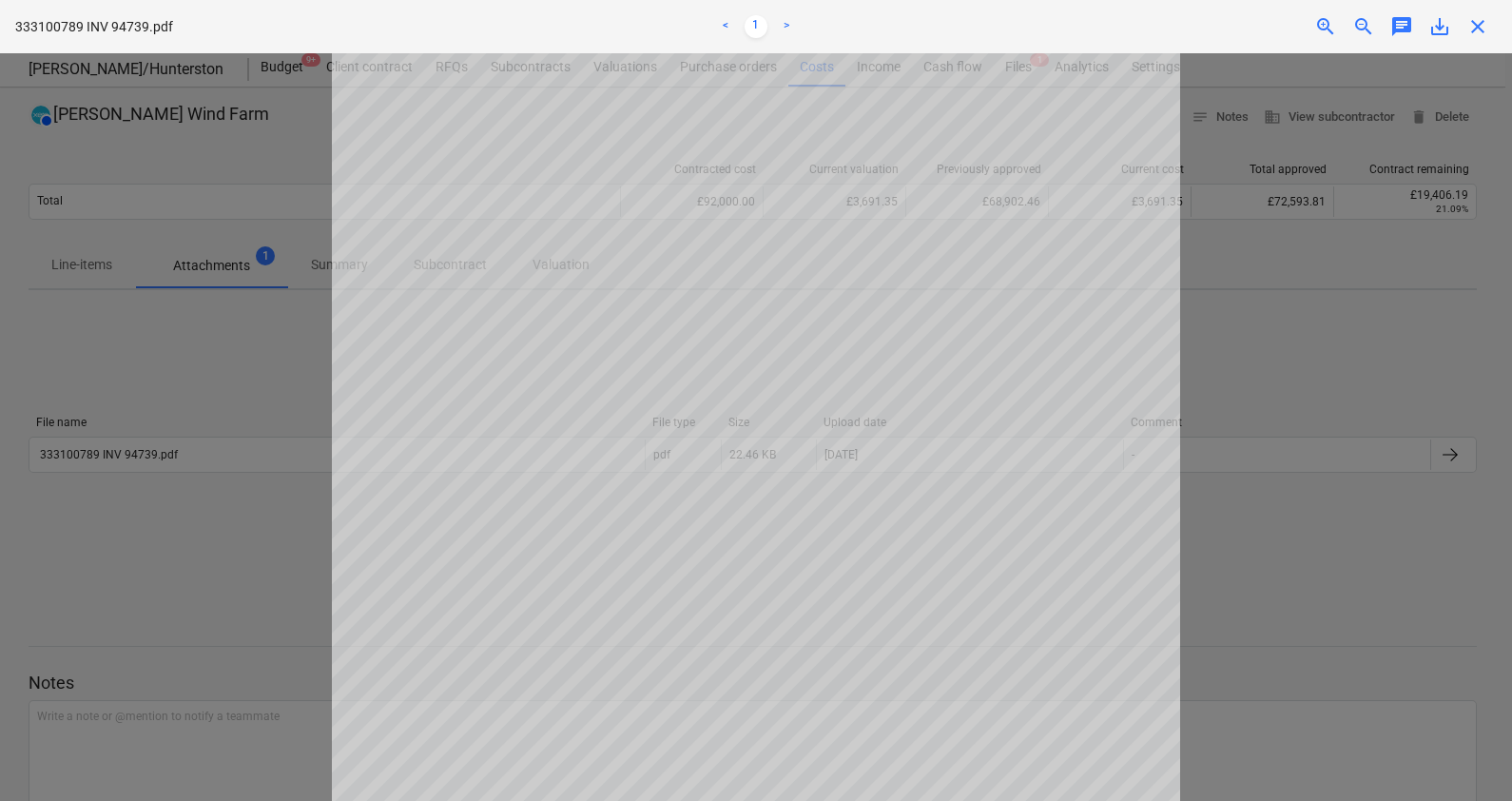 click at bounding box center [756, 427] 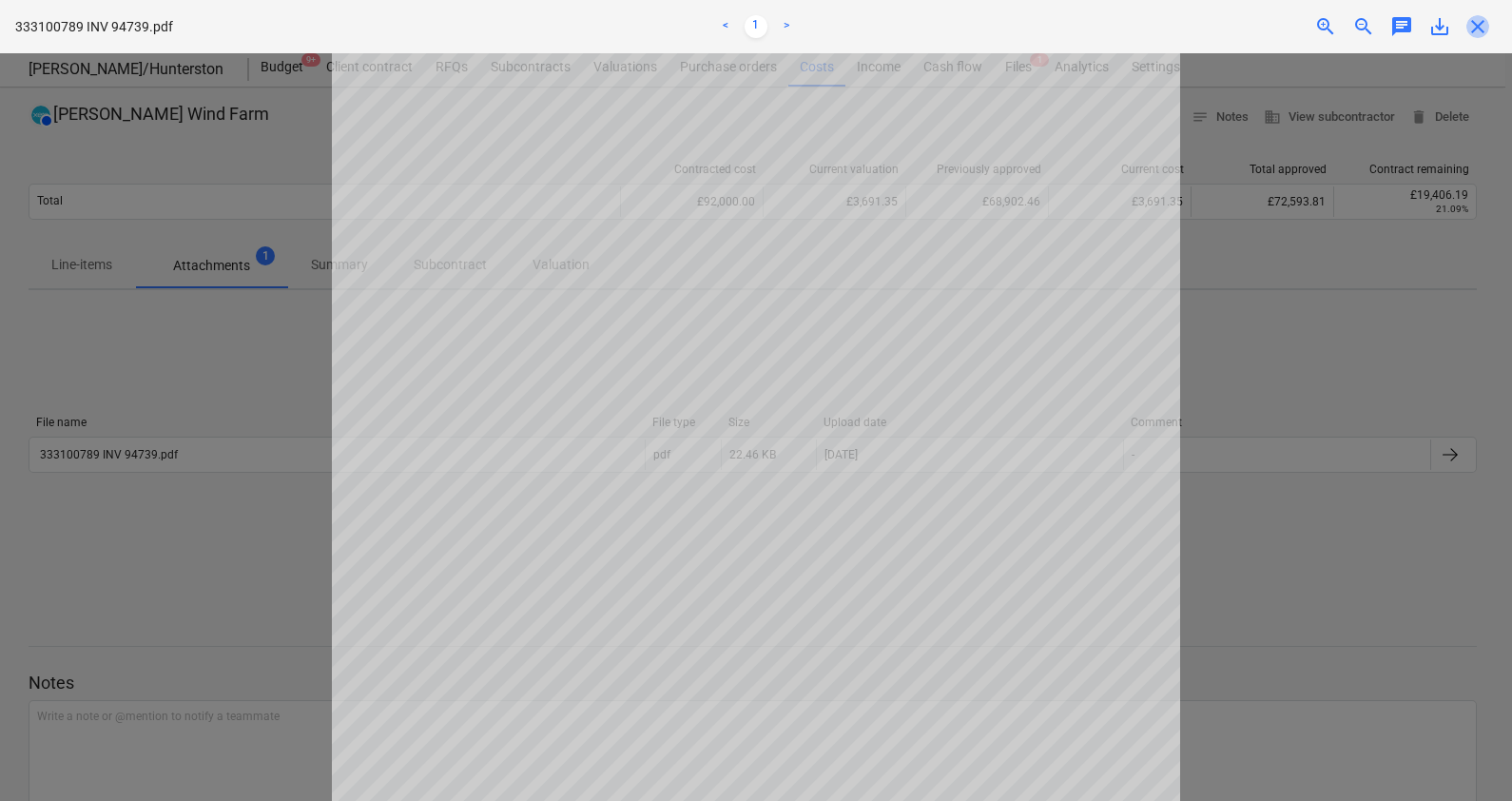 click on "close" at bounding box center (1478, 27) 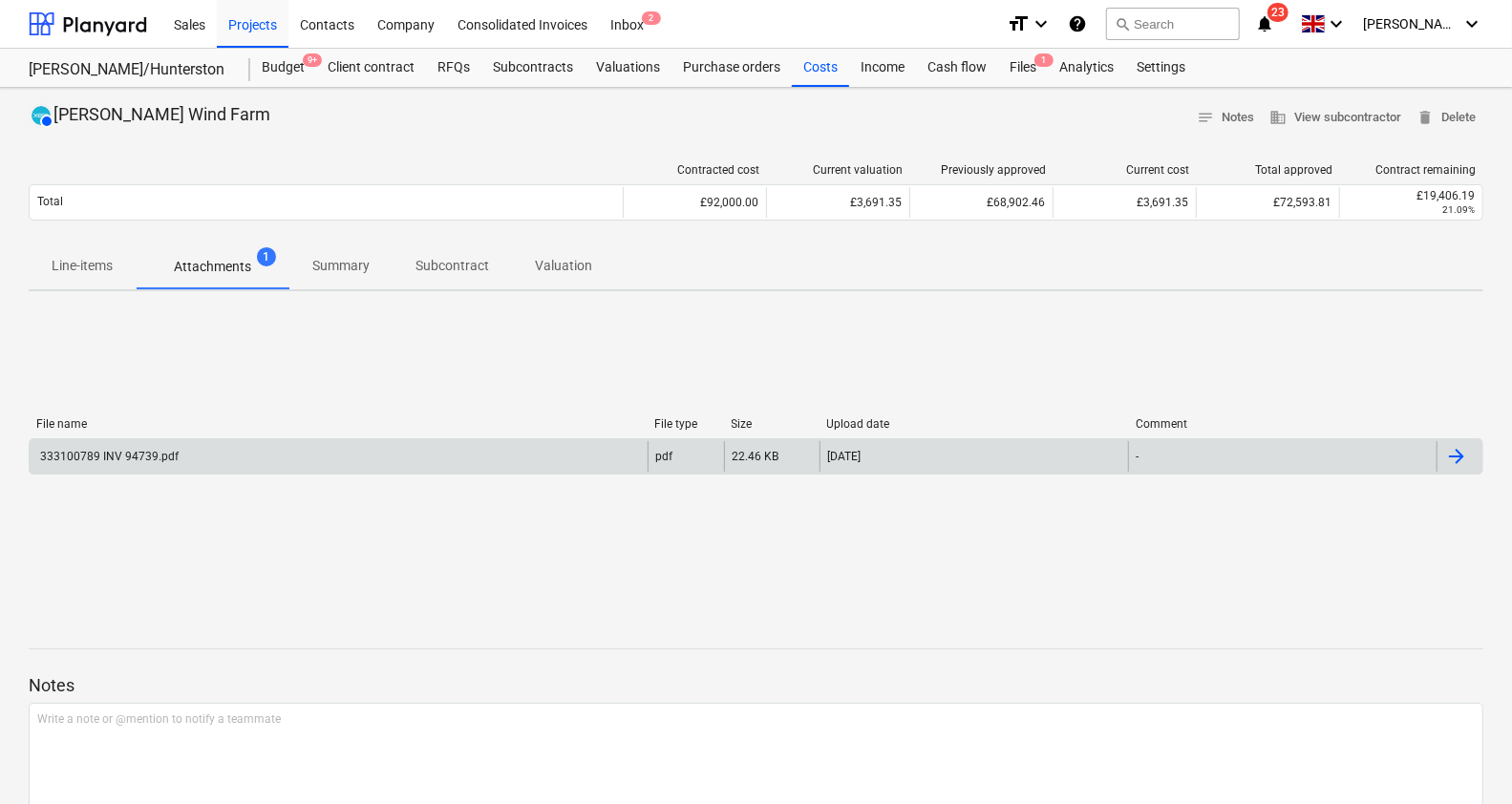 click on "333100789 INV 94739.pdf" at bounding box center [338, 456] 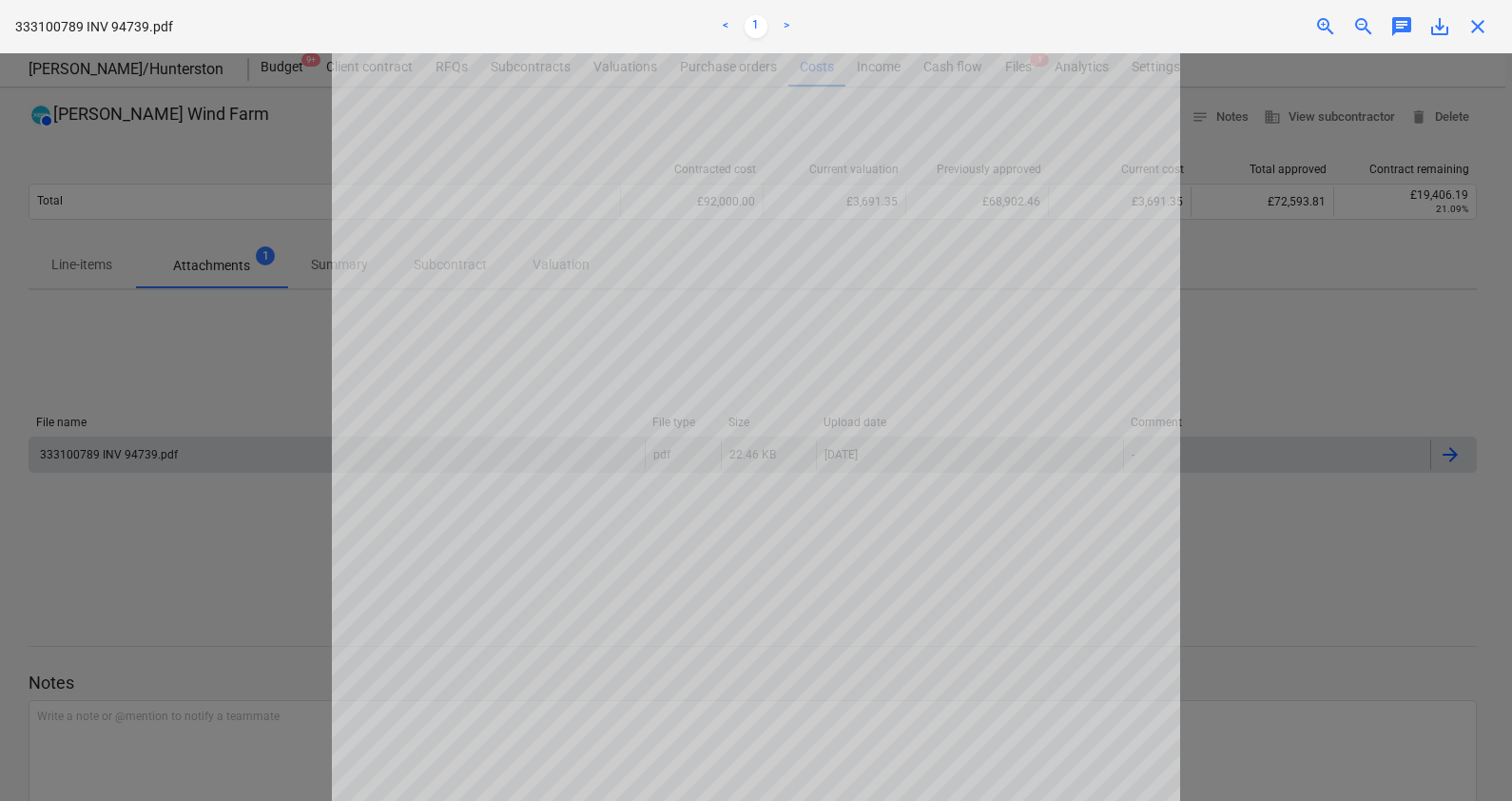 scroll, scrollTop: 272, scrollLeft: 0, axis: vertical 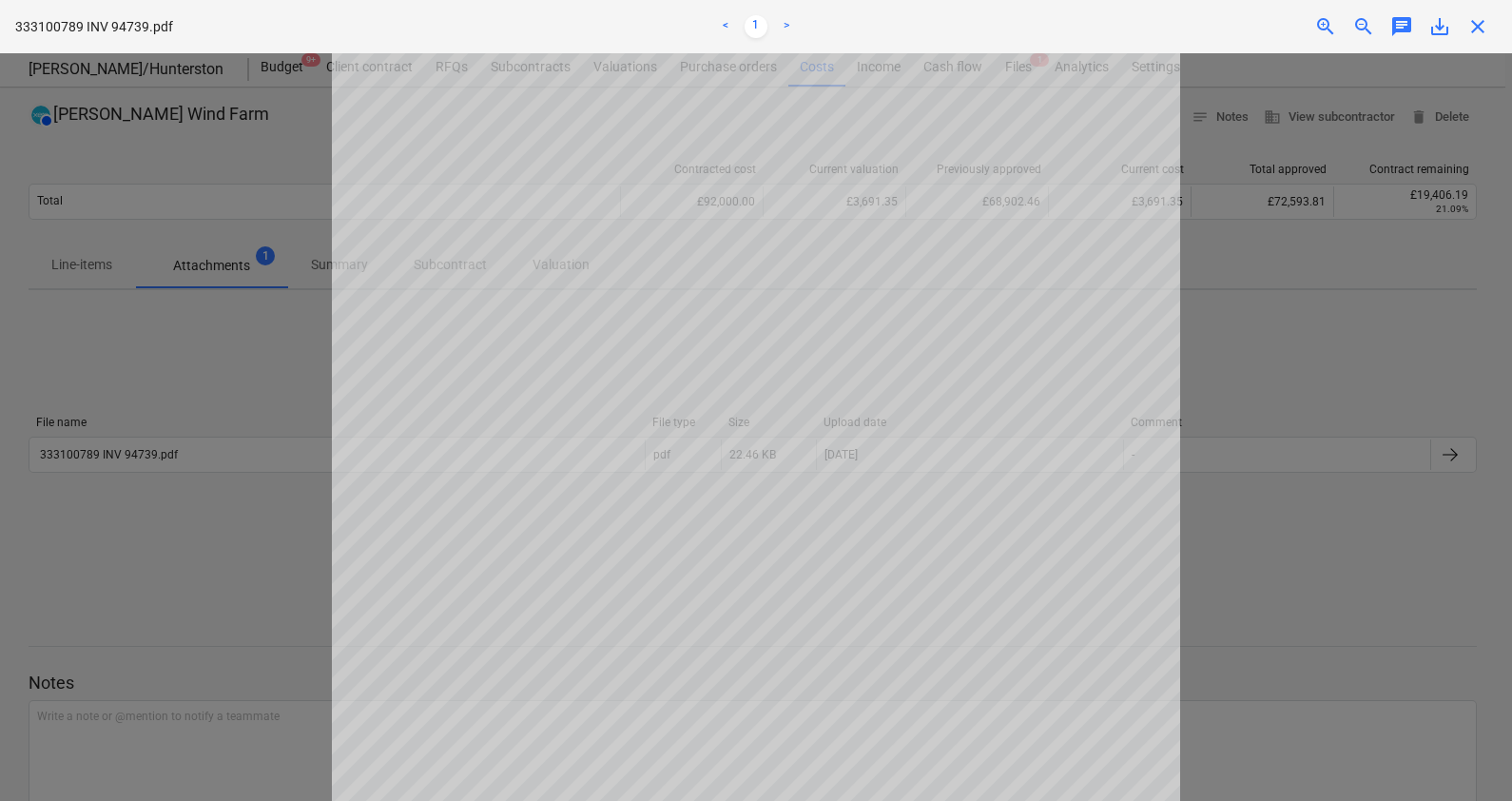 click at bounding box center [756, 427] 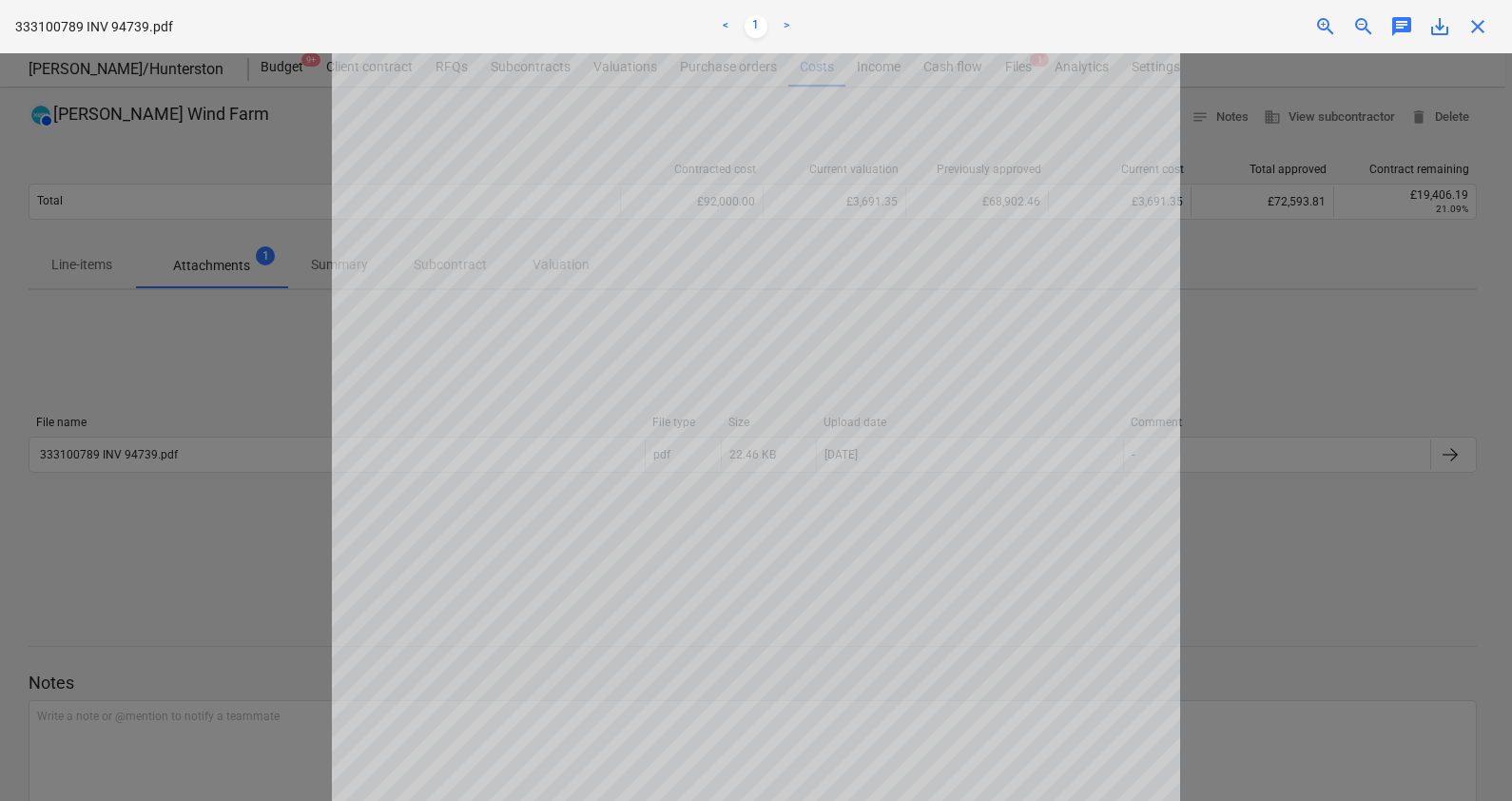 scroll, scrollTop: 83, scrollLeft: 0, axis: vertical 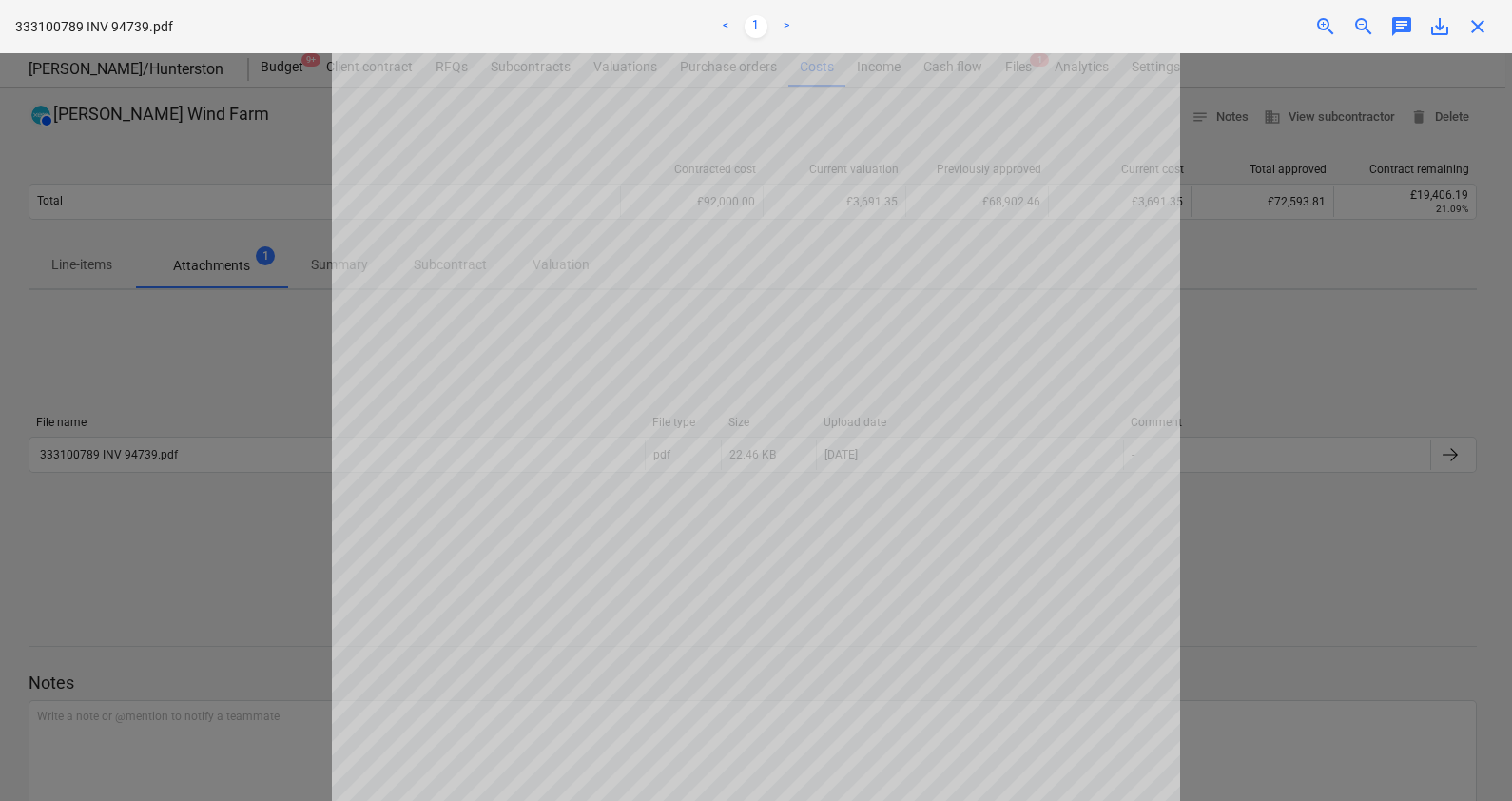 click on "333100789 INV 94739.pdf < 1 > zoom_in zoom_out chat 0 save_alt close" at bounding box center (756, 27) 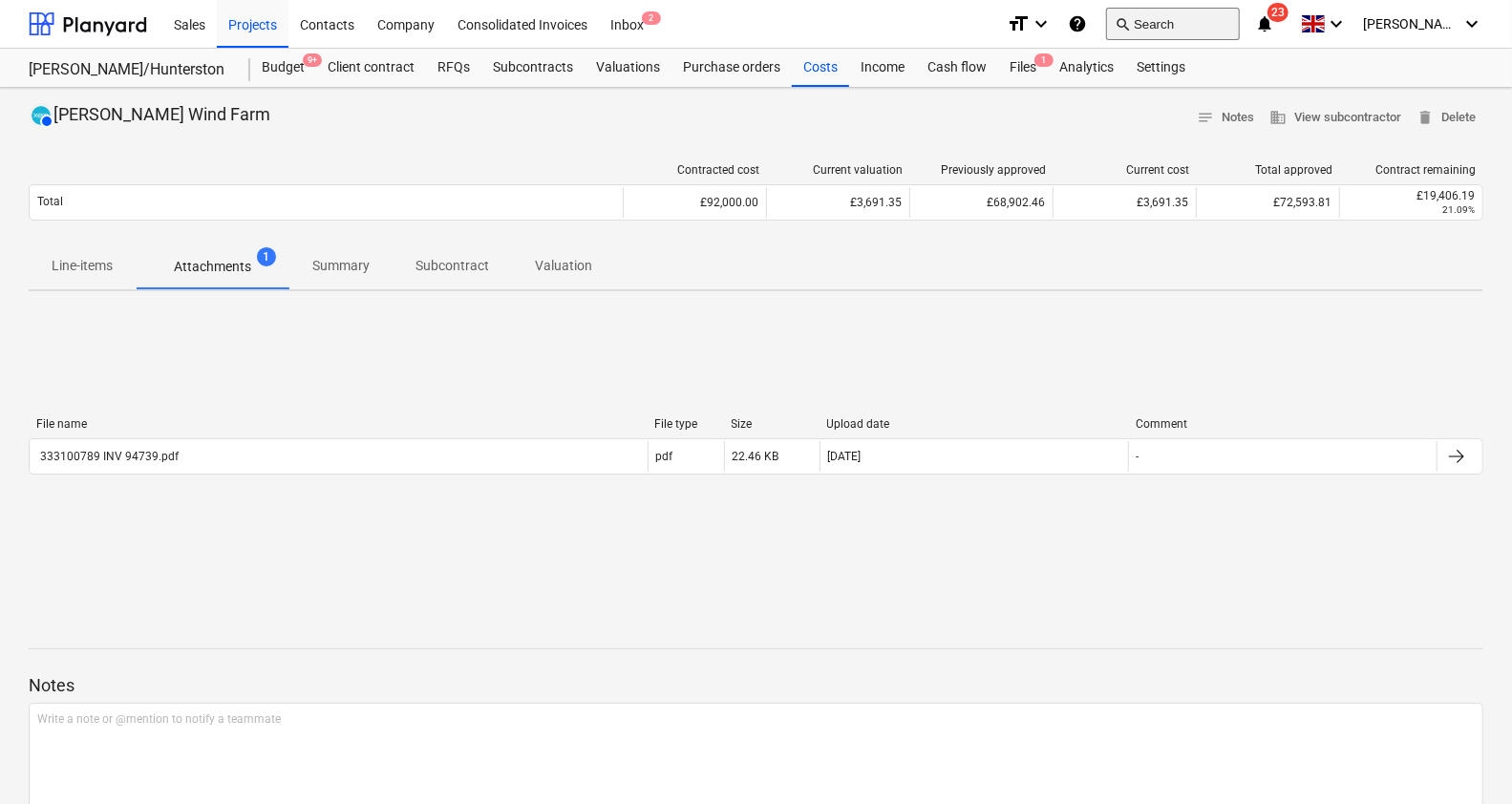 click on "search Search" at bounding box center [1173, 24] 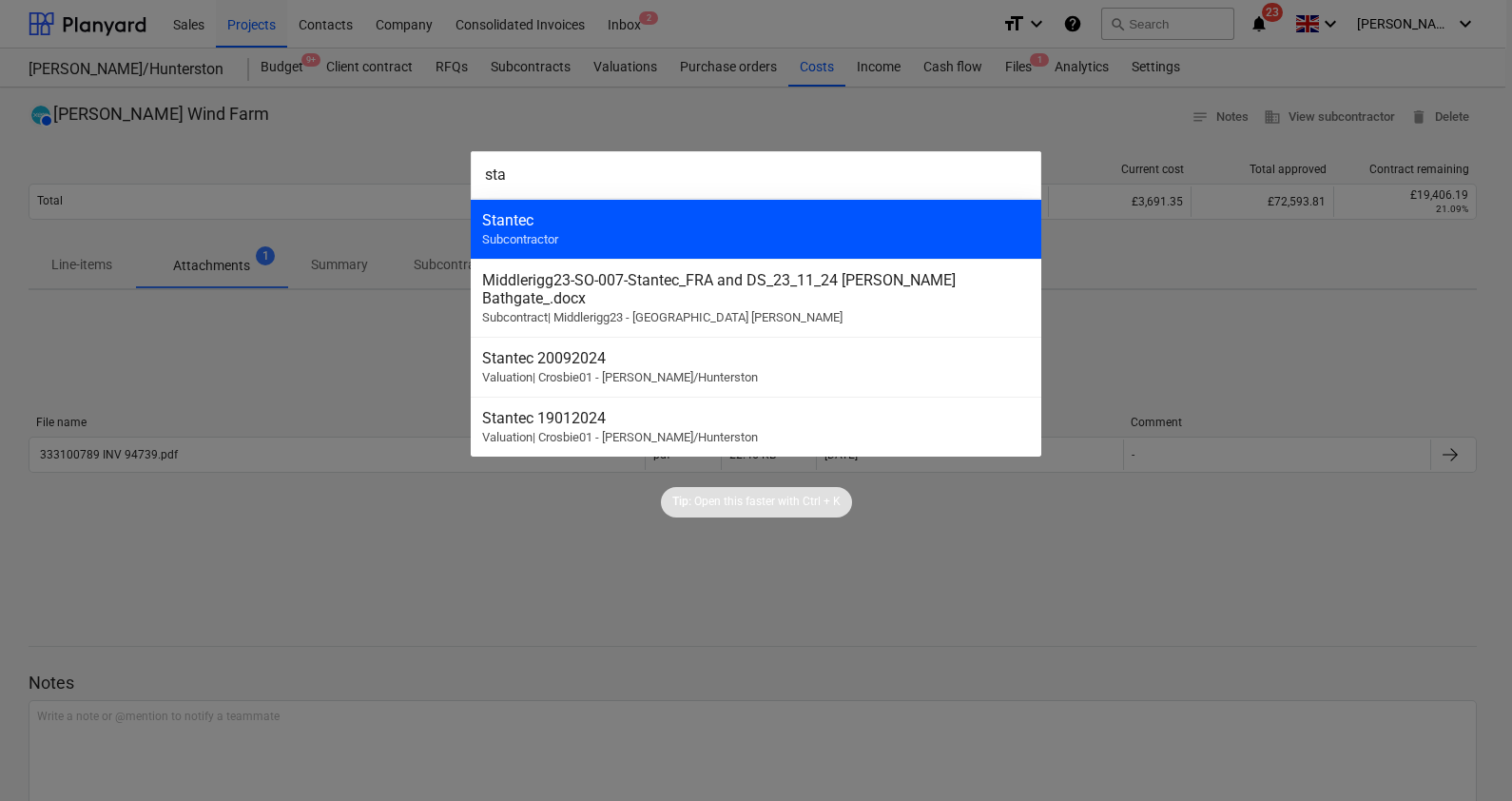 type on "sta" 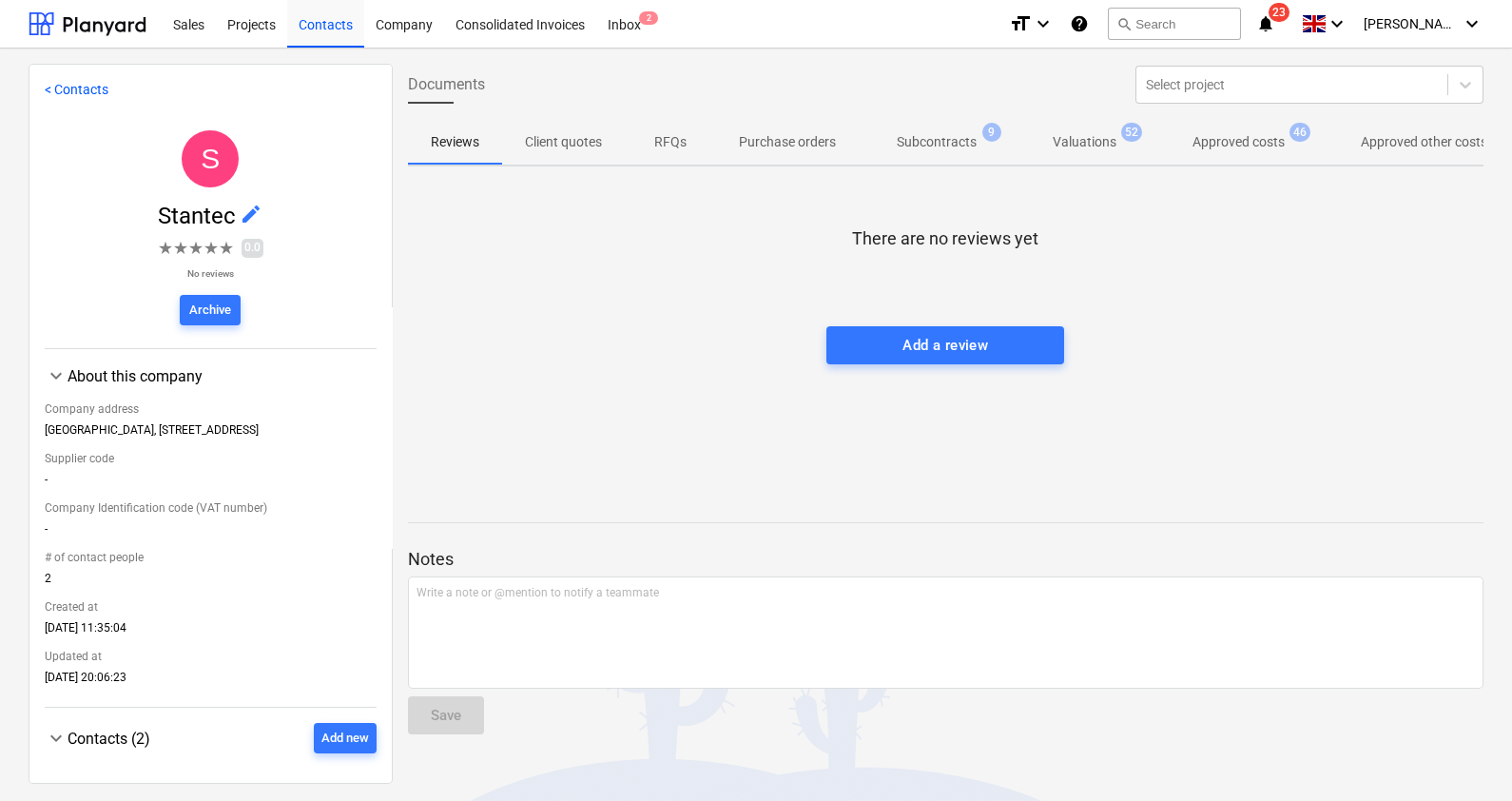 click on "Subcontracts 9" at bounding box center [937, 142] 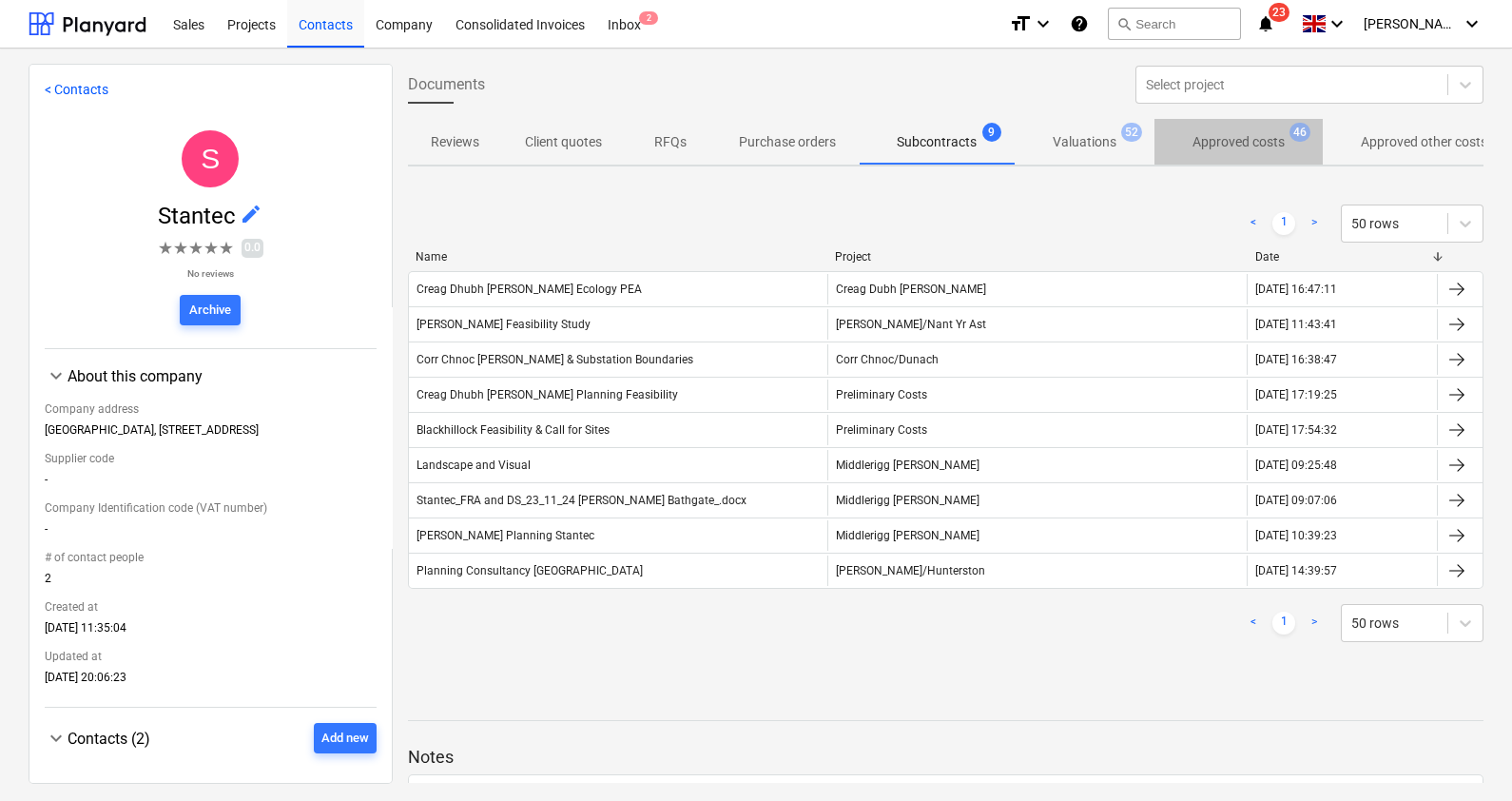 click on "Approved costs 46" at bounding box center (1238, 142) 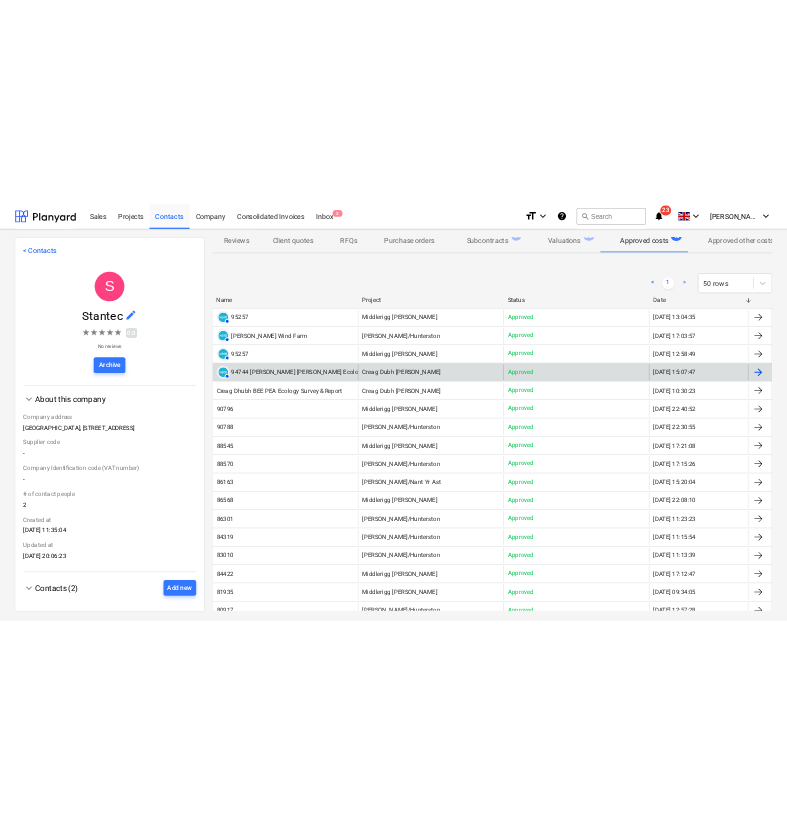 scroll, scrollTop: 76, scrollLeft: 0, axis: vertical 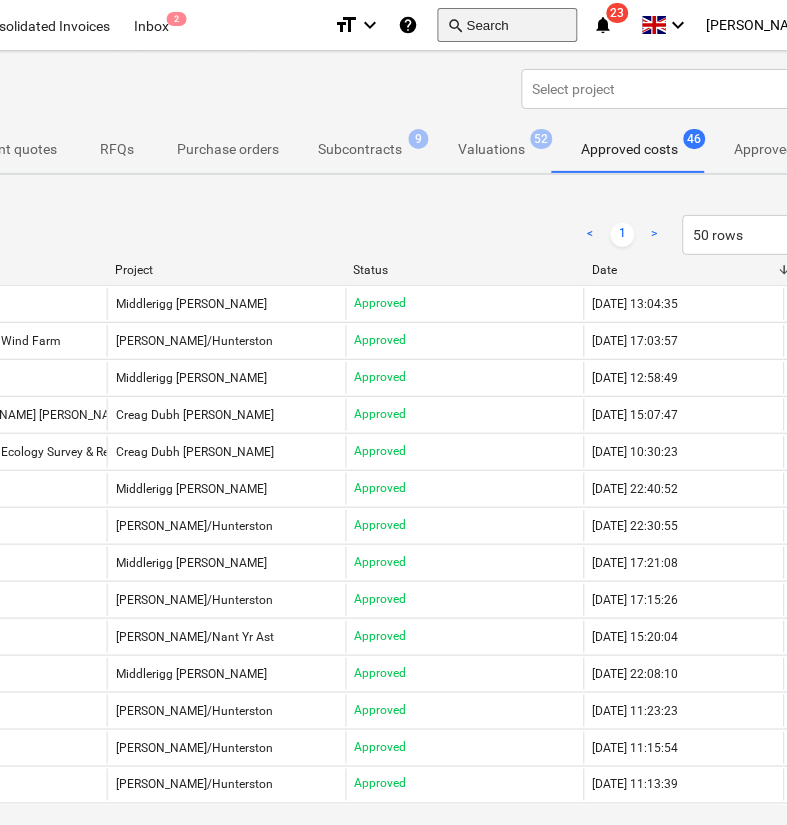 click on "search Search" at bounding box center (508, 25) 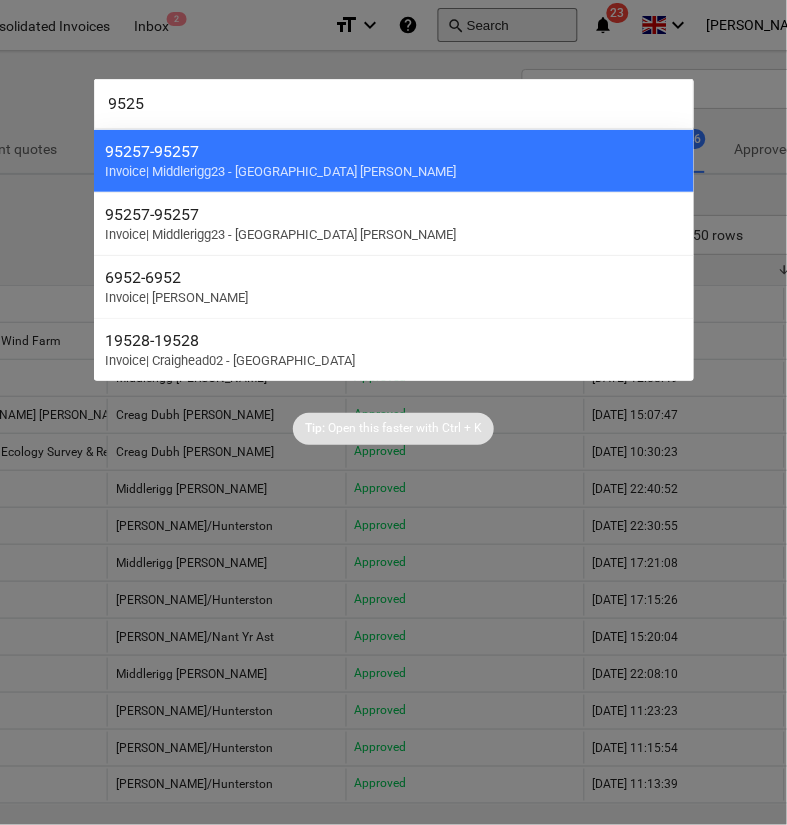 type on "95256" 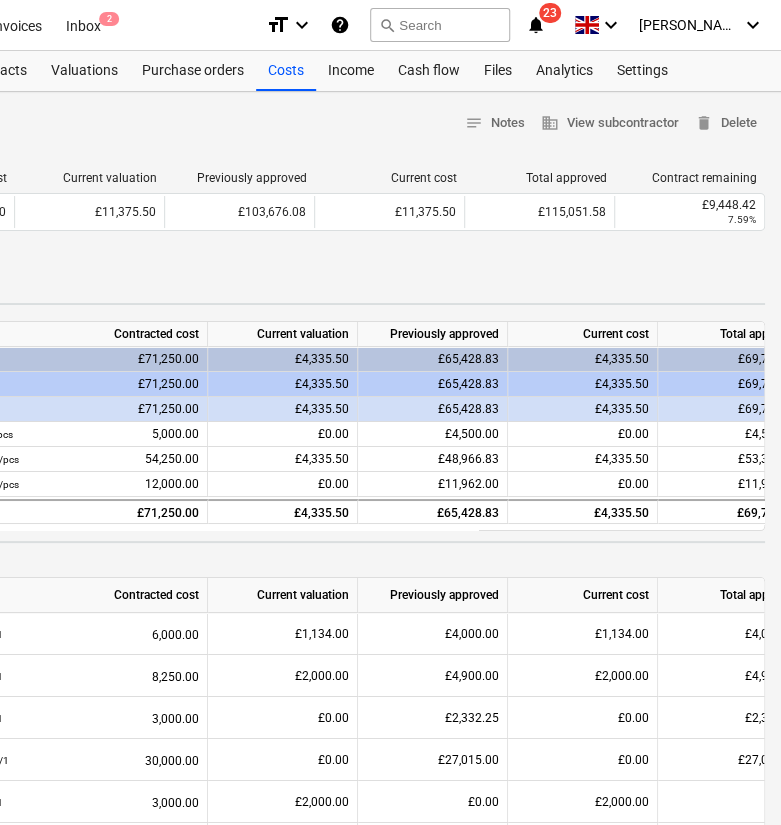 scroll, scrollTop: 0, scrollLeft: 575, axis: horizontal 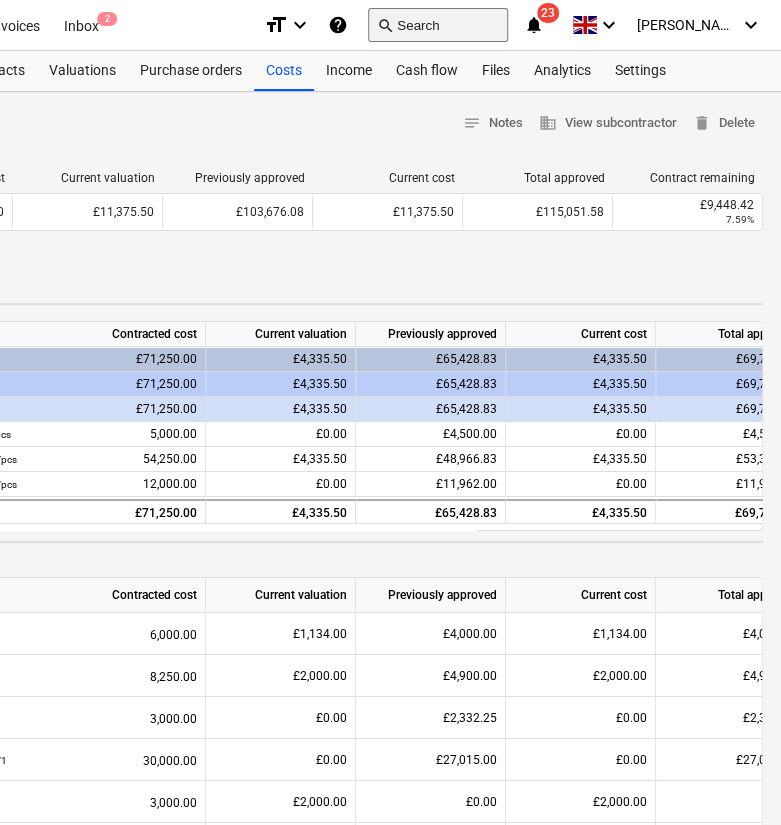 click on "search Search" at bounding box center (438, 25) 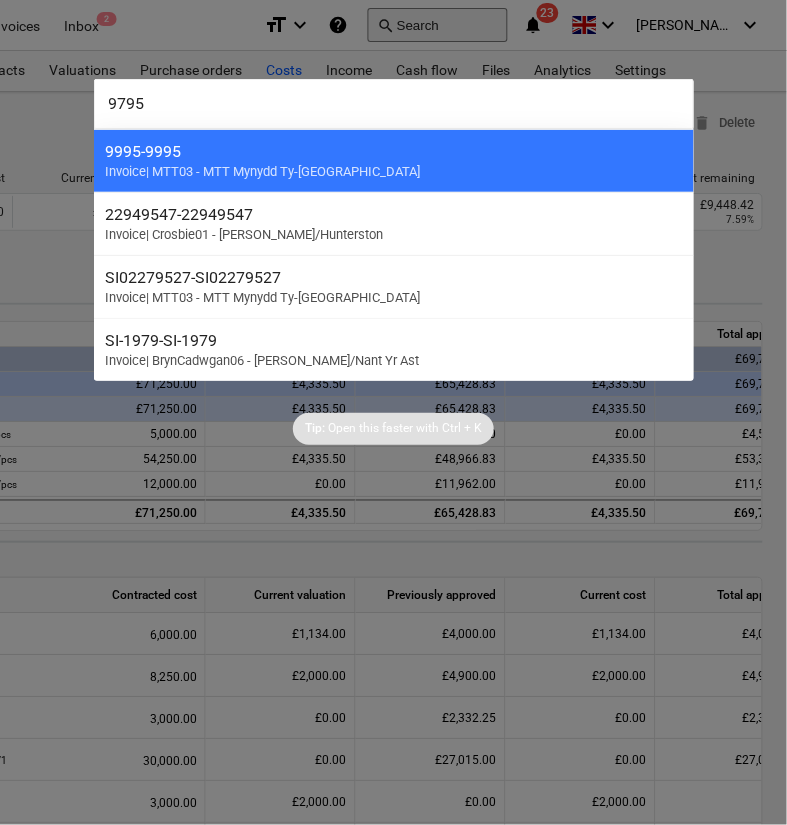 type on "97950" 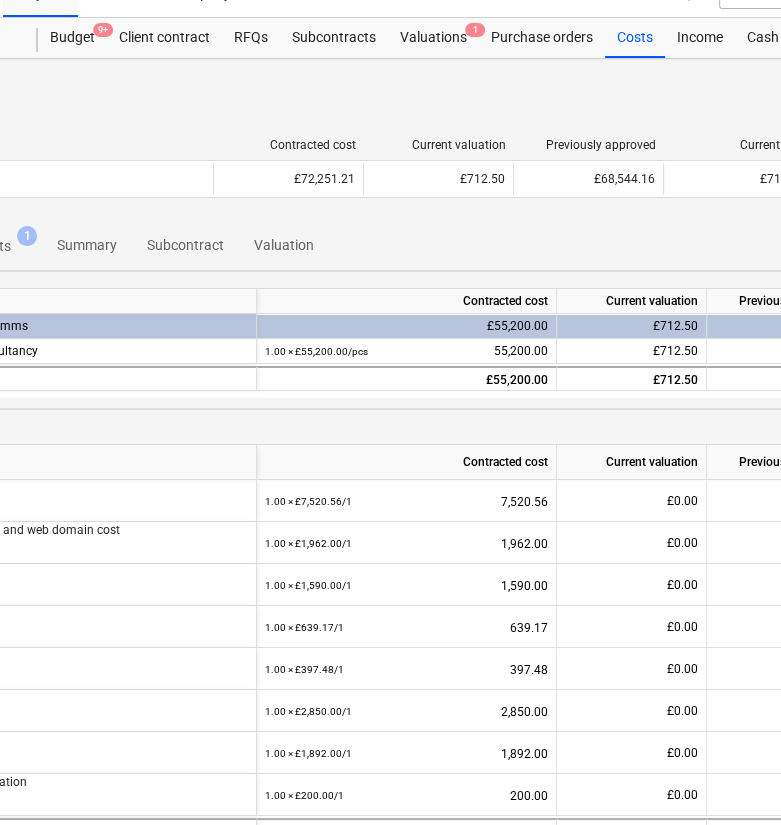 scroll, scrollTop: 32, scrollLeft: 229, axis: both 